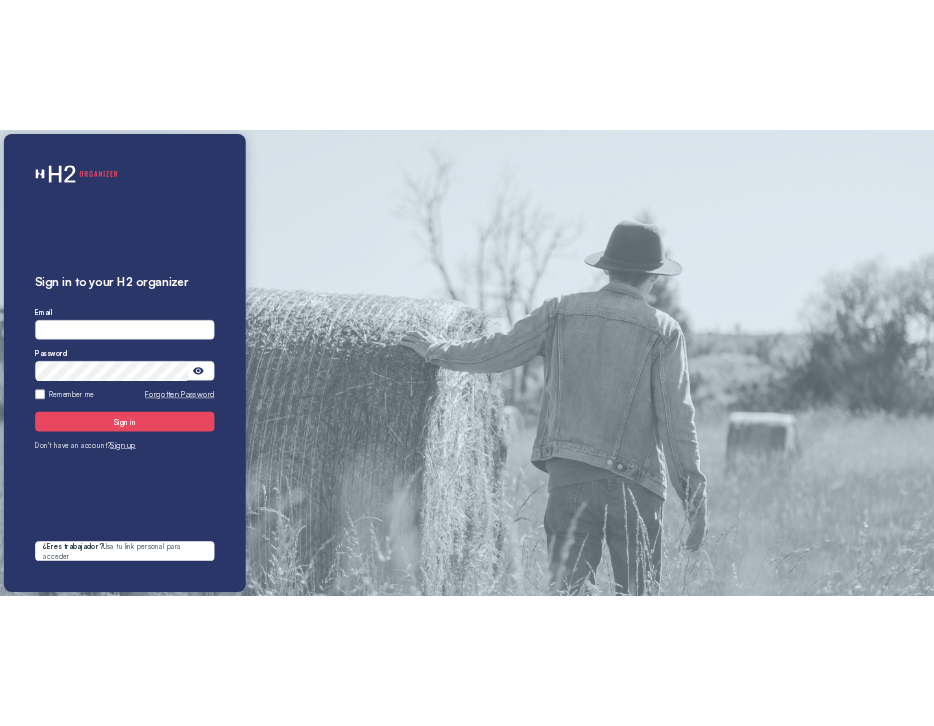 scroll, scrollTop: 0, scrollLeft: 0, axis: both 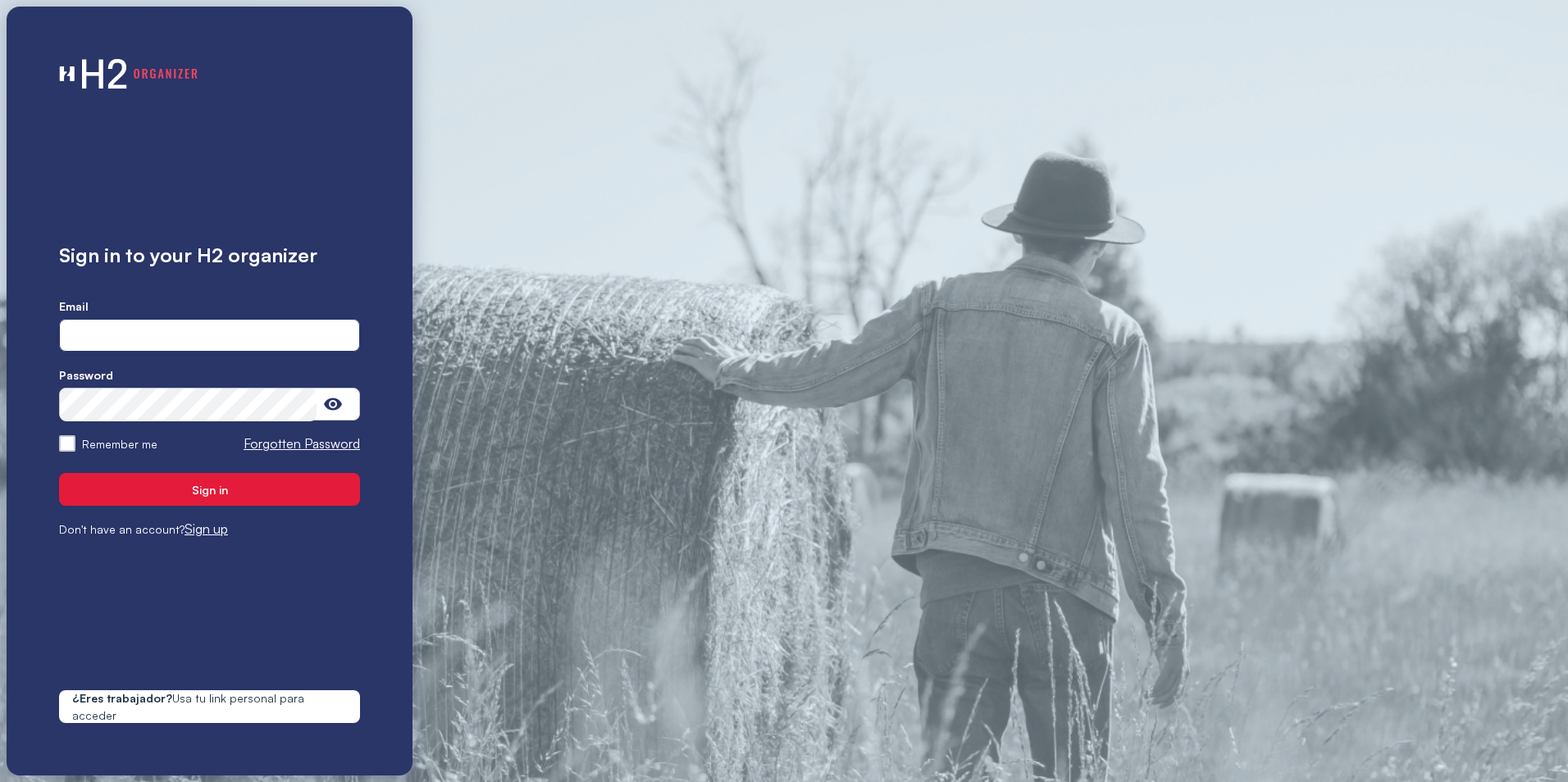 type on "**********" 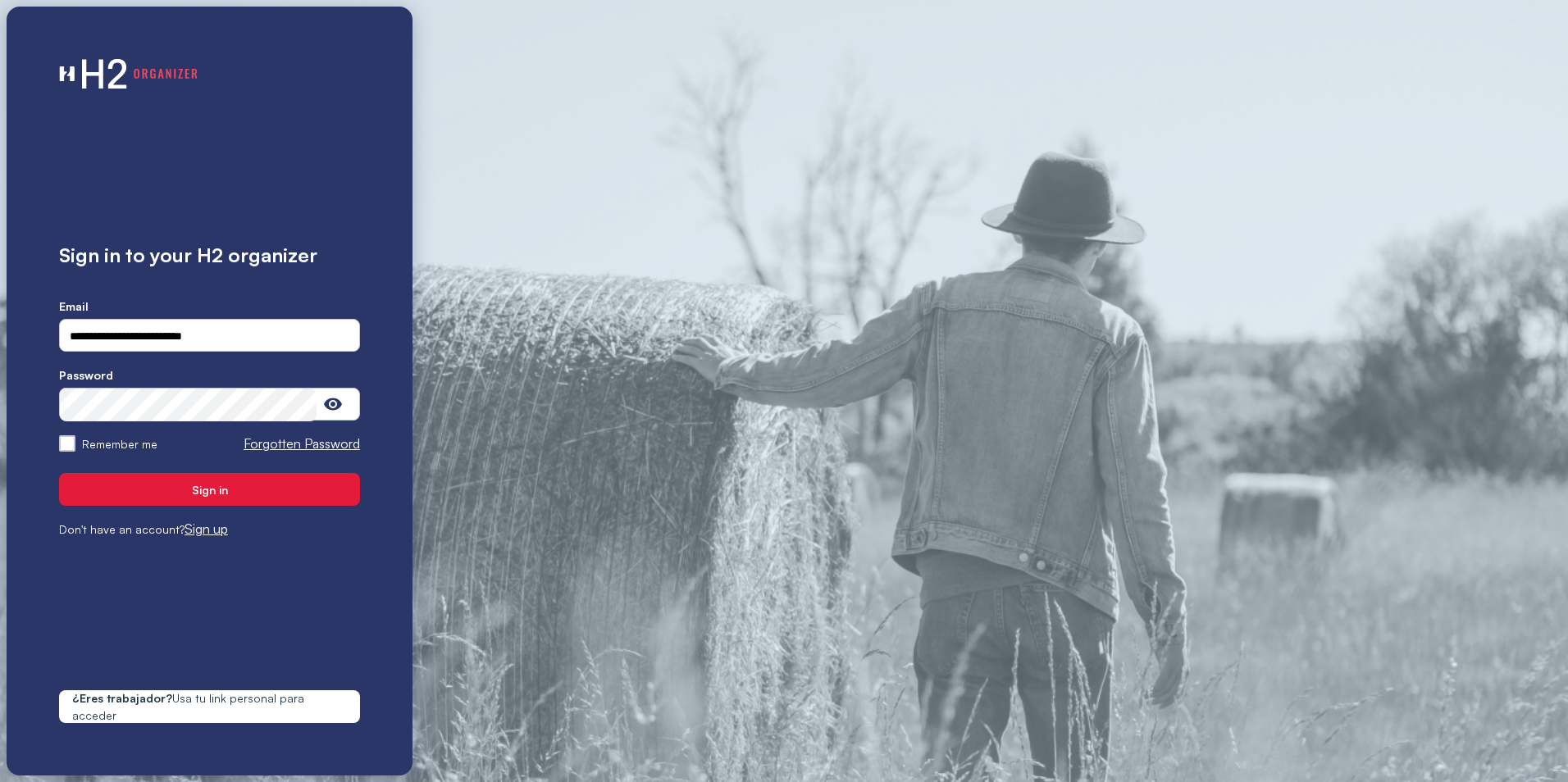 click on "Sign in" at bounding box center [209, 489] 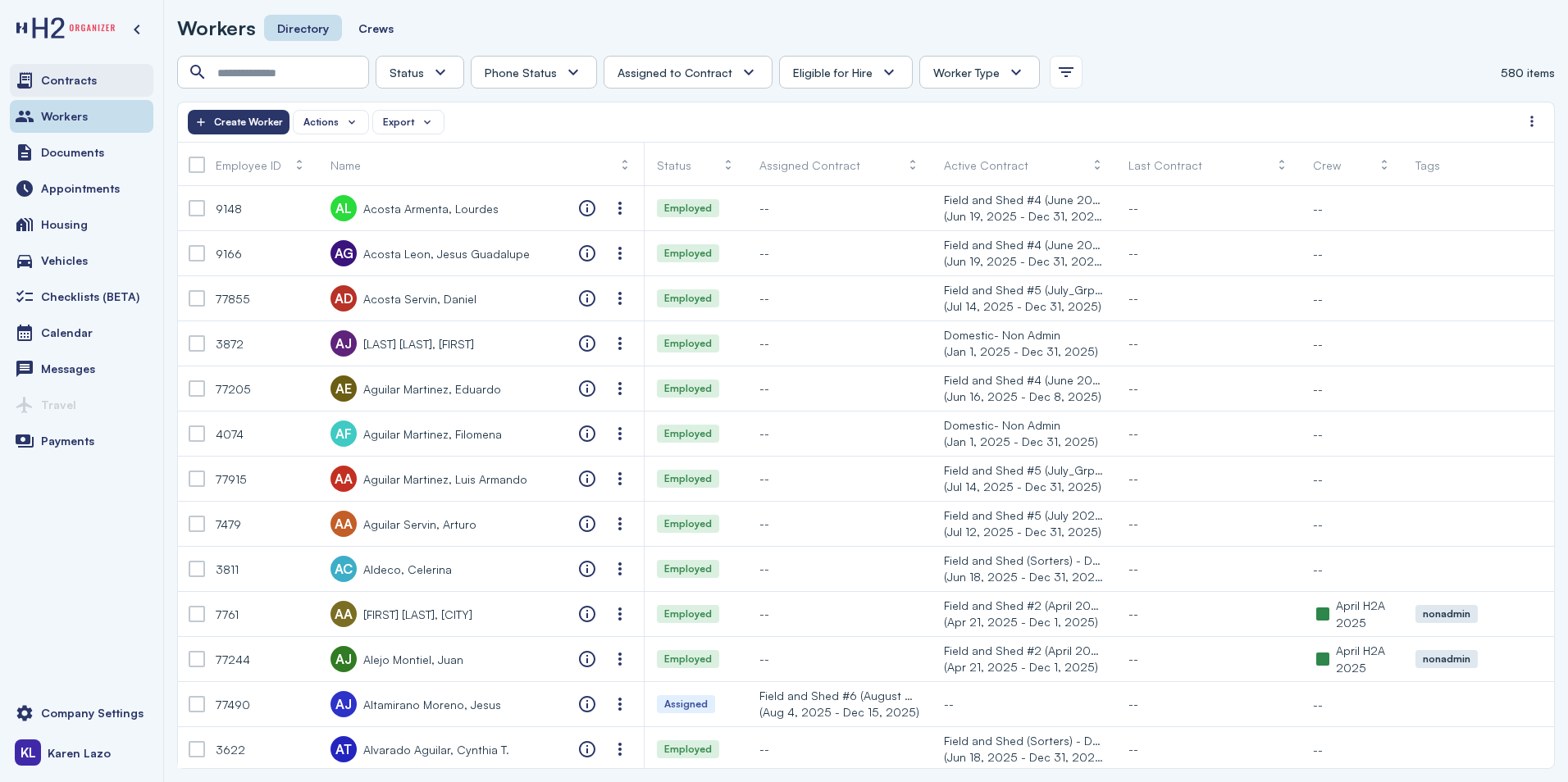 click on "Contracts" at bounding box center [81, 80] 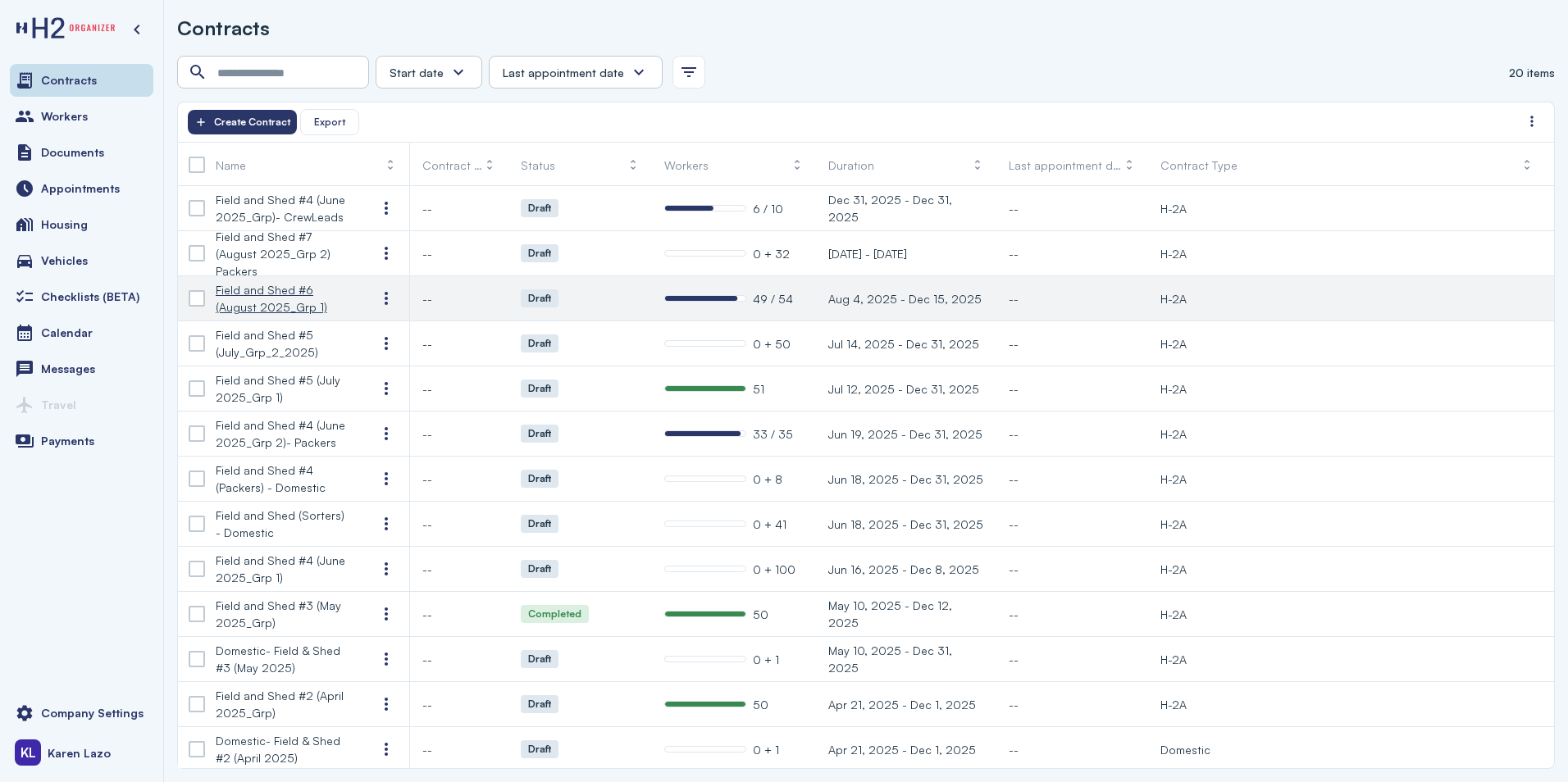 click on "Field and Shed #6 (August 2025_Grp 1)" at bounding box center [283, 298] 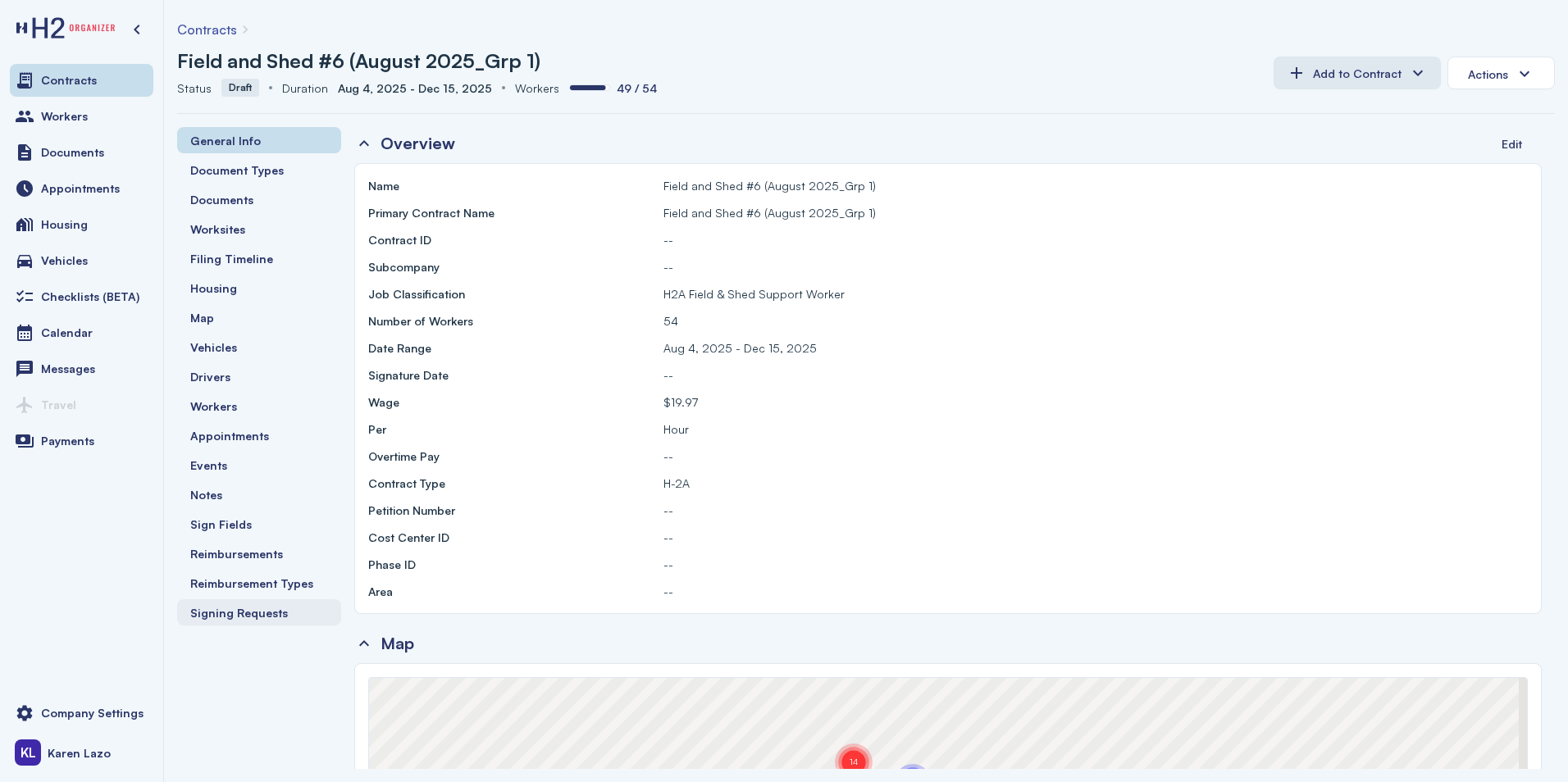 click on "Signing Requests" at bounding box center (239, 612) 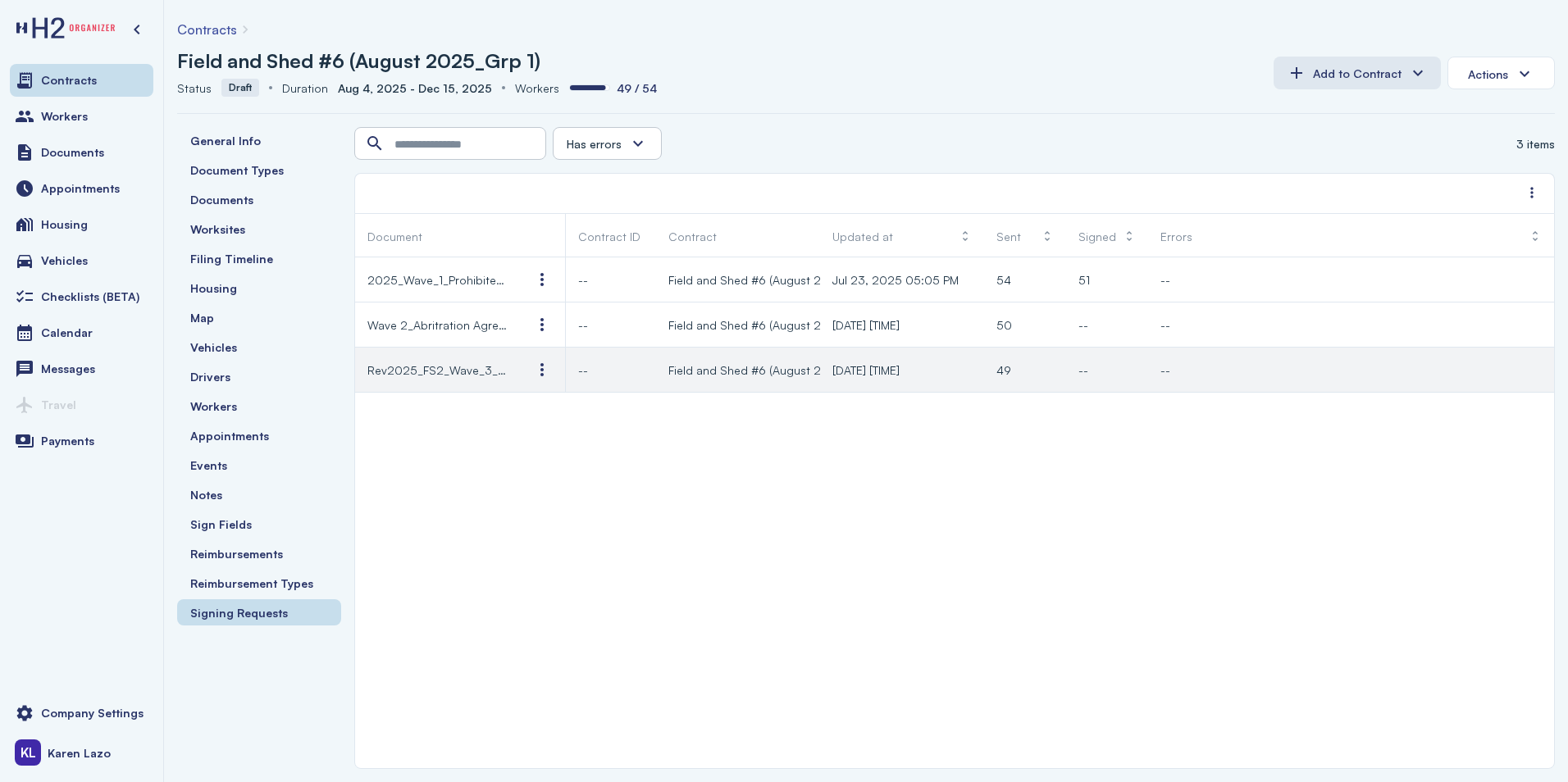 click on "Rev2025_FS2_Wave_3_HireSheet" at bounding box center (437, 370) 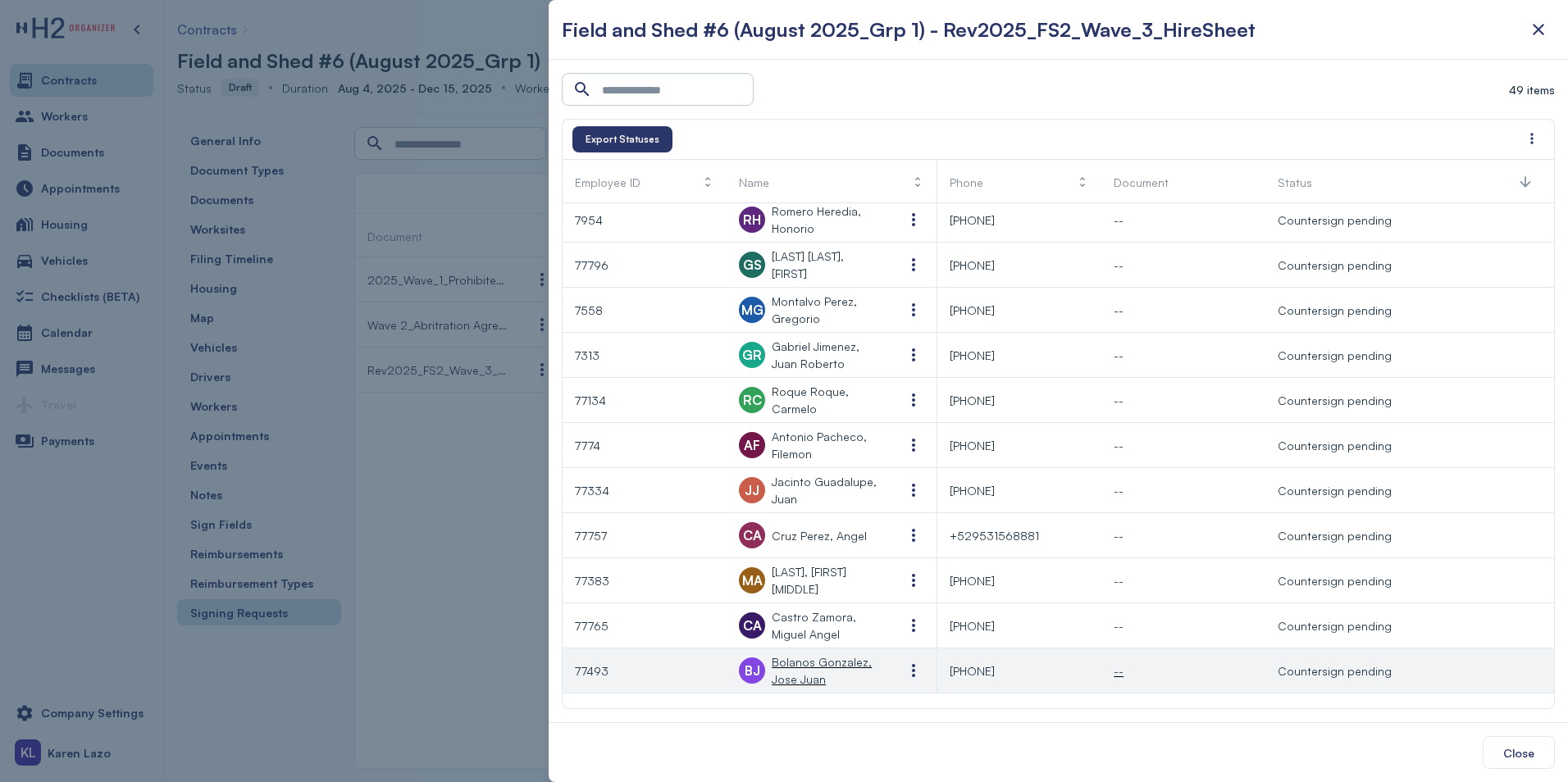 scroll, scrollTop: 0, scrollLeft: 0, axis: both 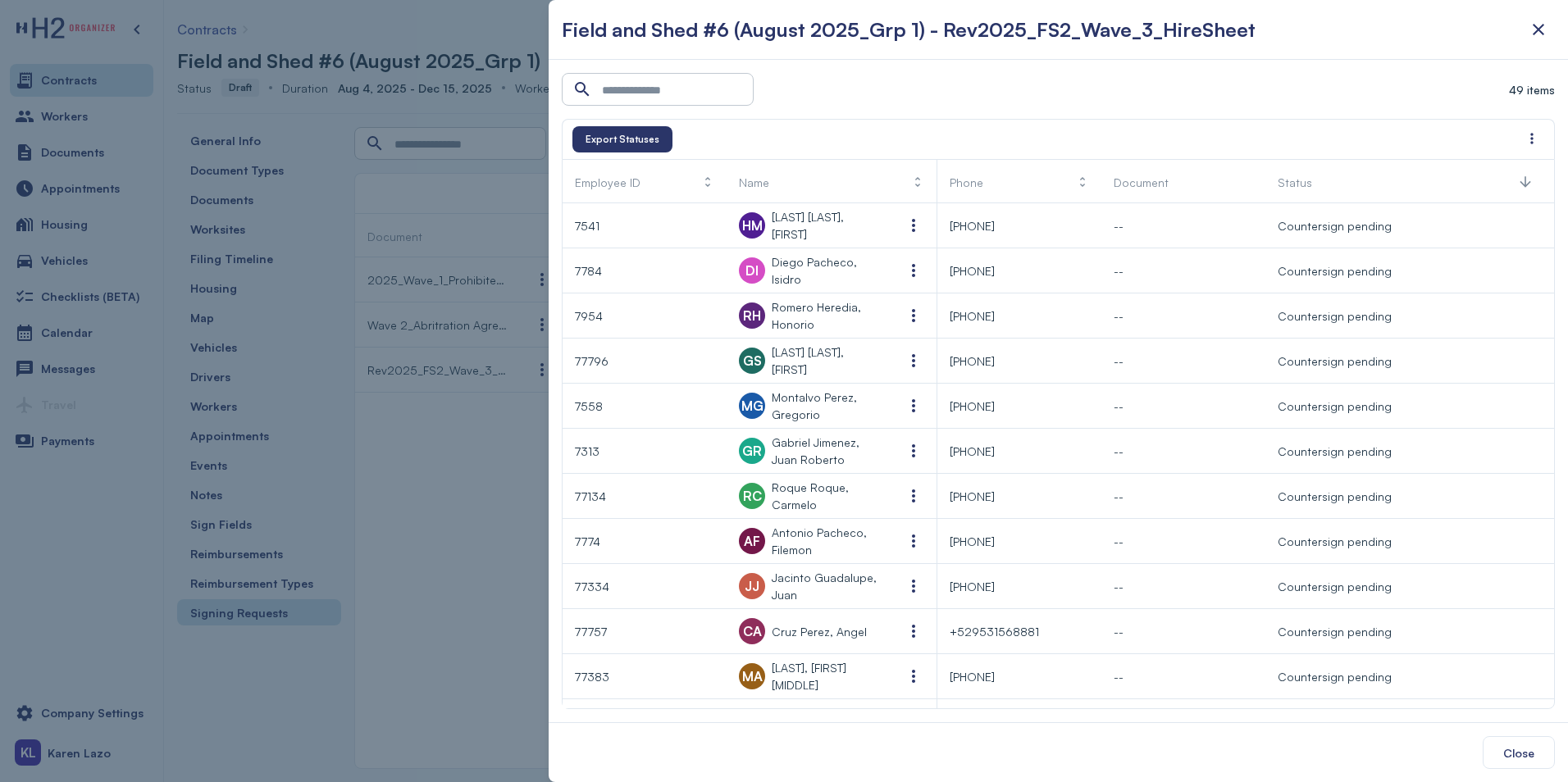 click at bounding box center [784, 391] 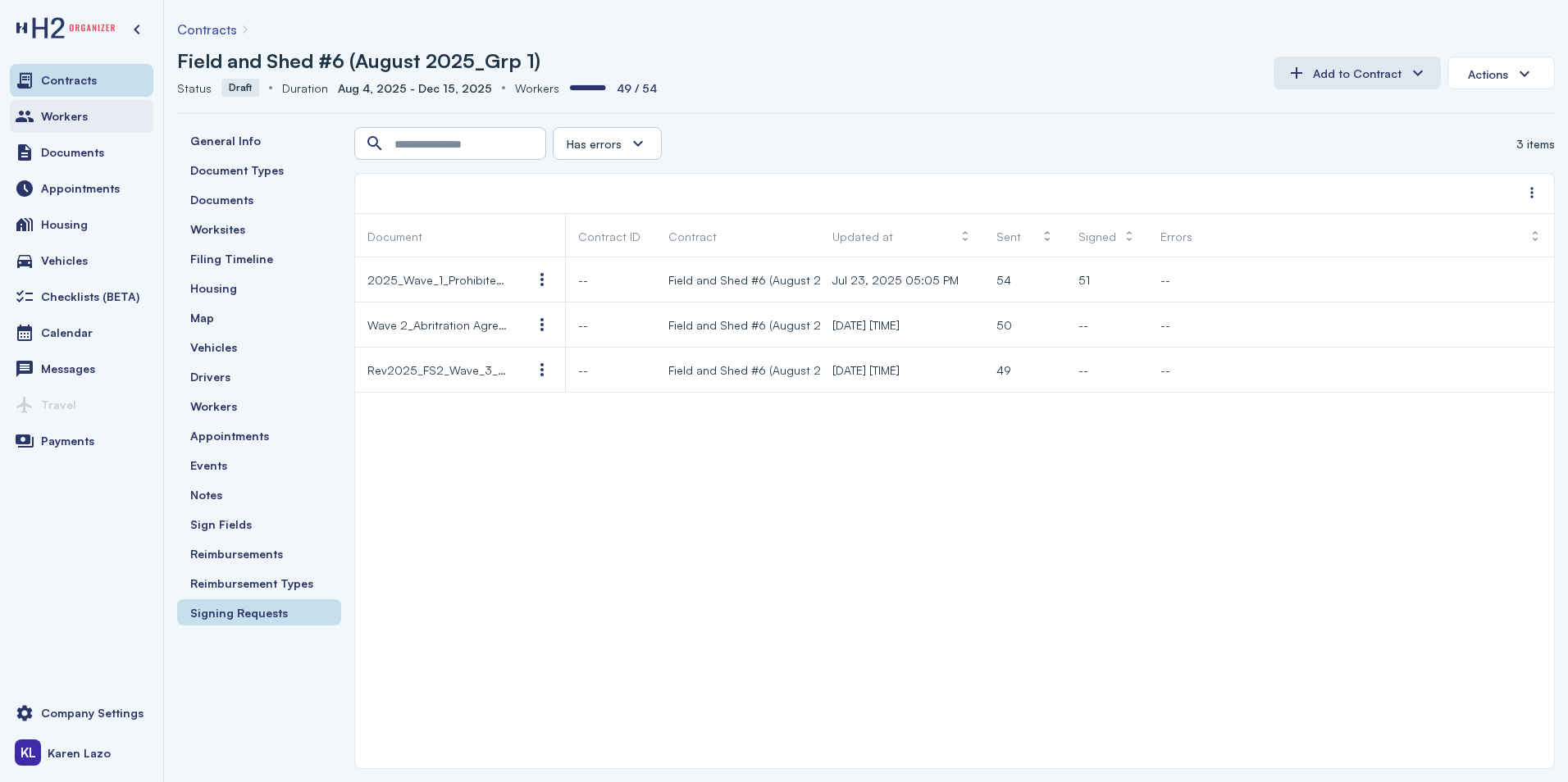 click on "Workers" at bounding box center (64, 116) 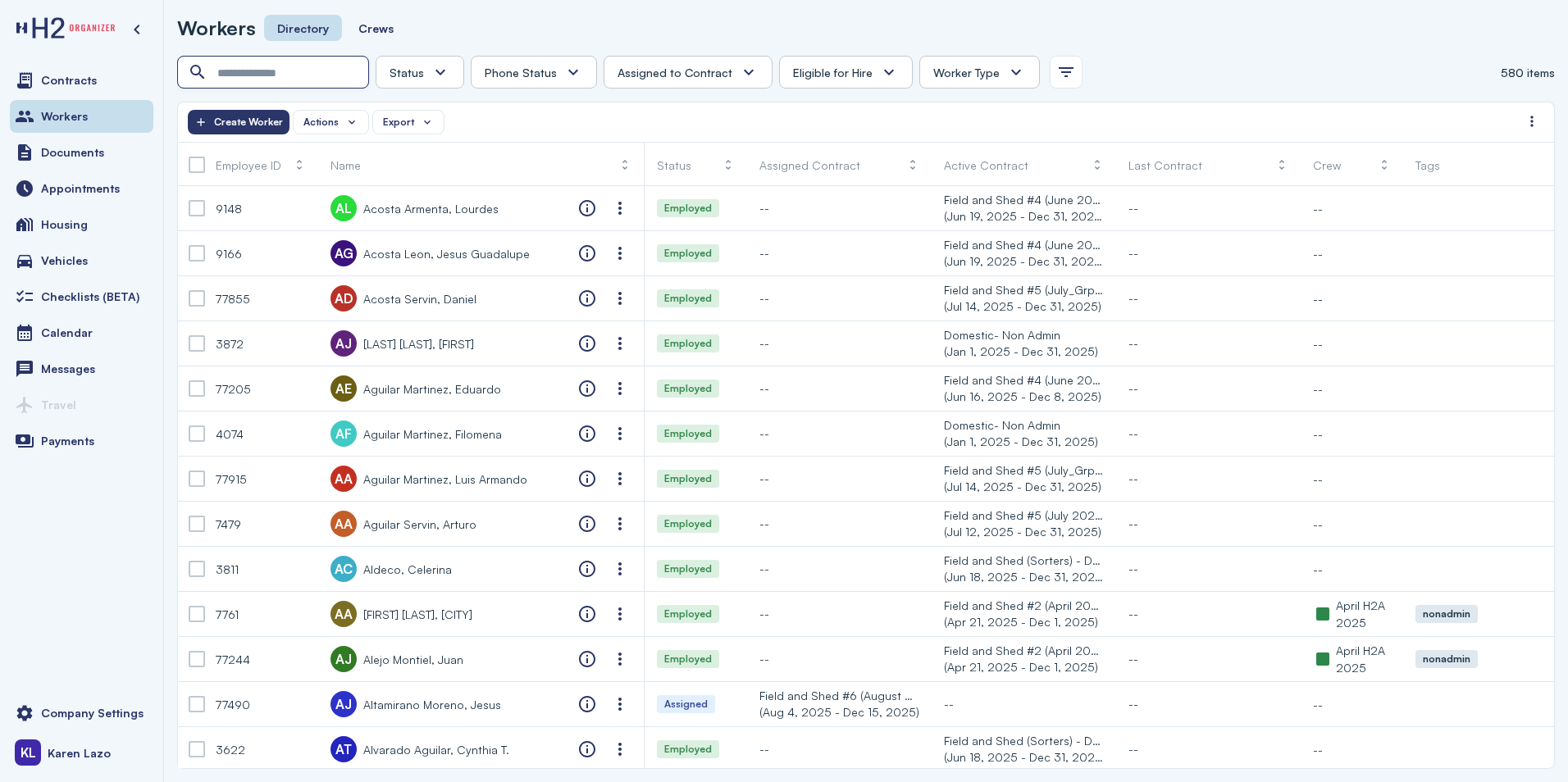 click at bounding box center [275, 73] 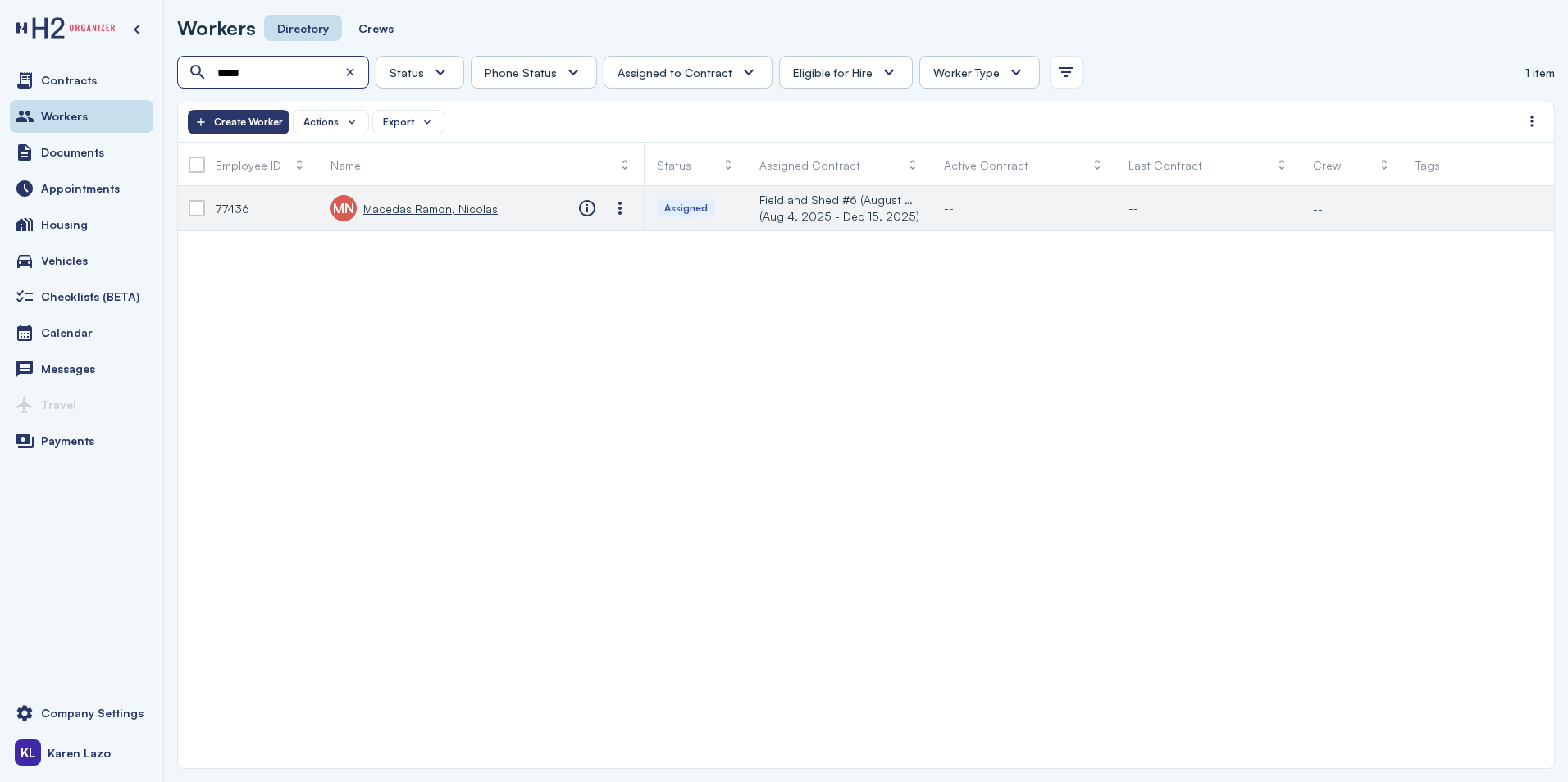 type on "*****" 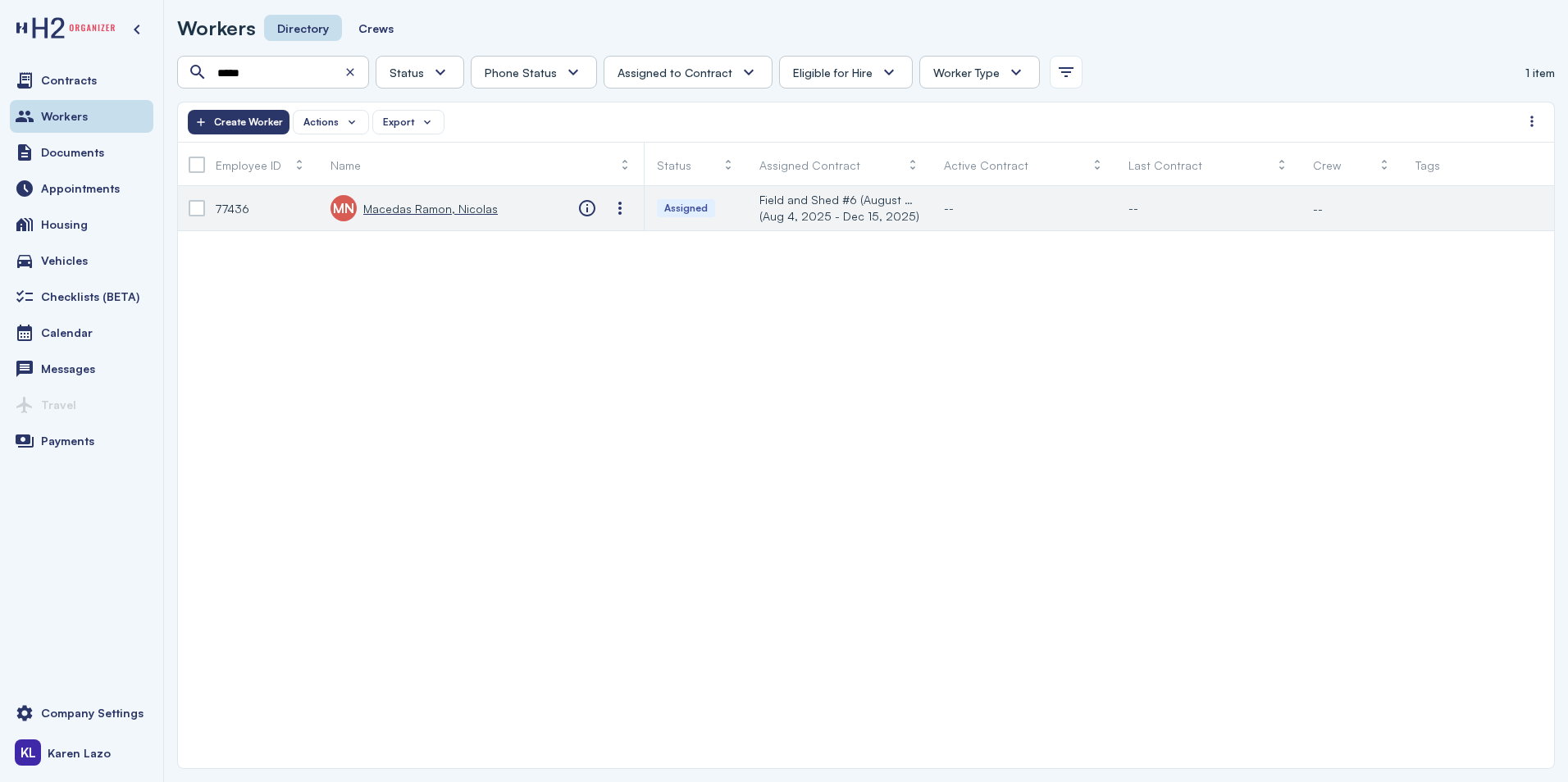 click on "Macedas Ramon, Nicolas" at bounding box center (431, 208) 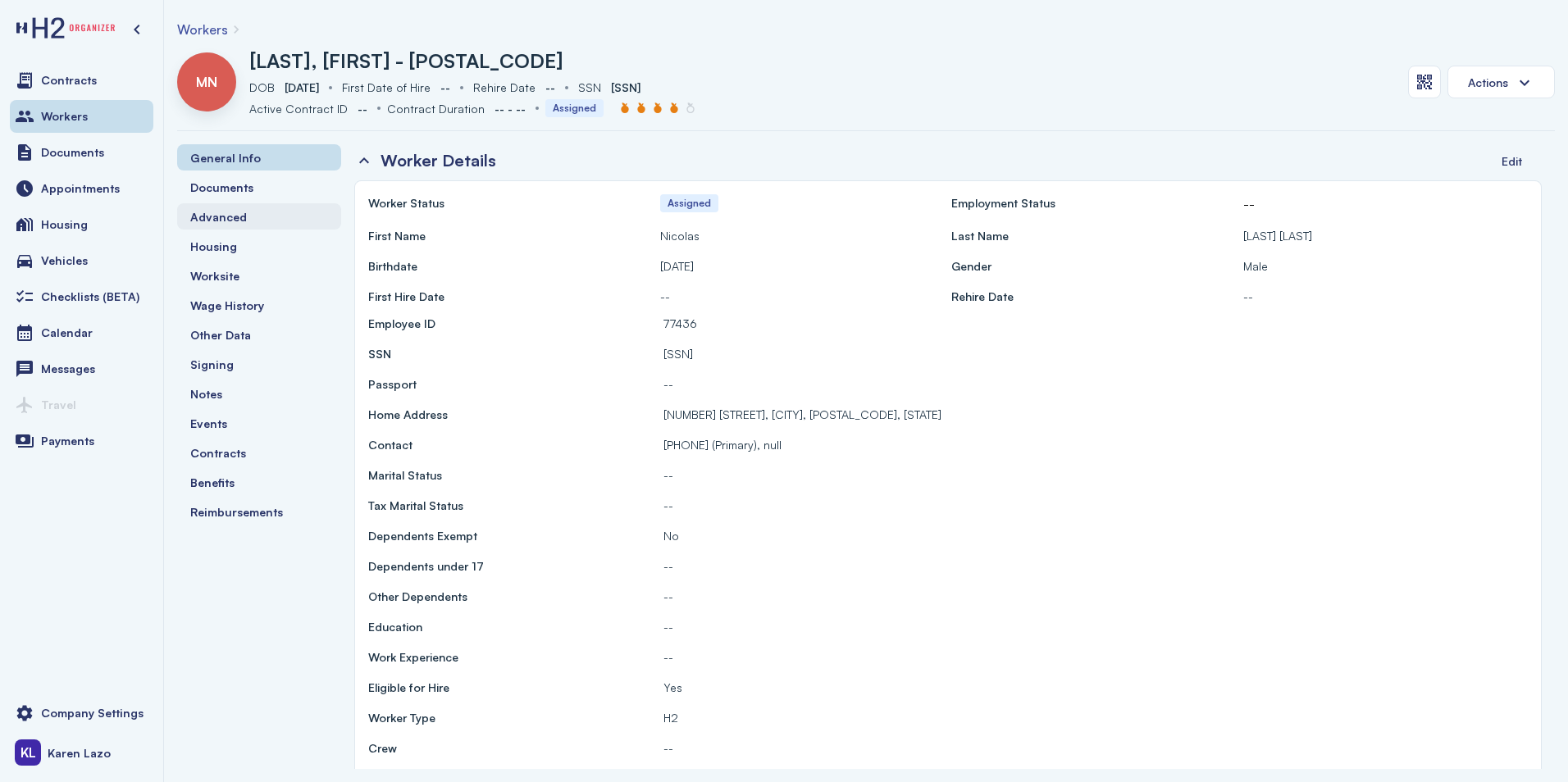 click on "Advanced" at bounding box center (259, 216) 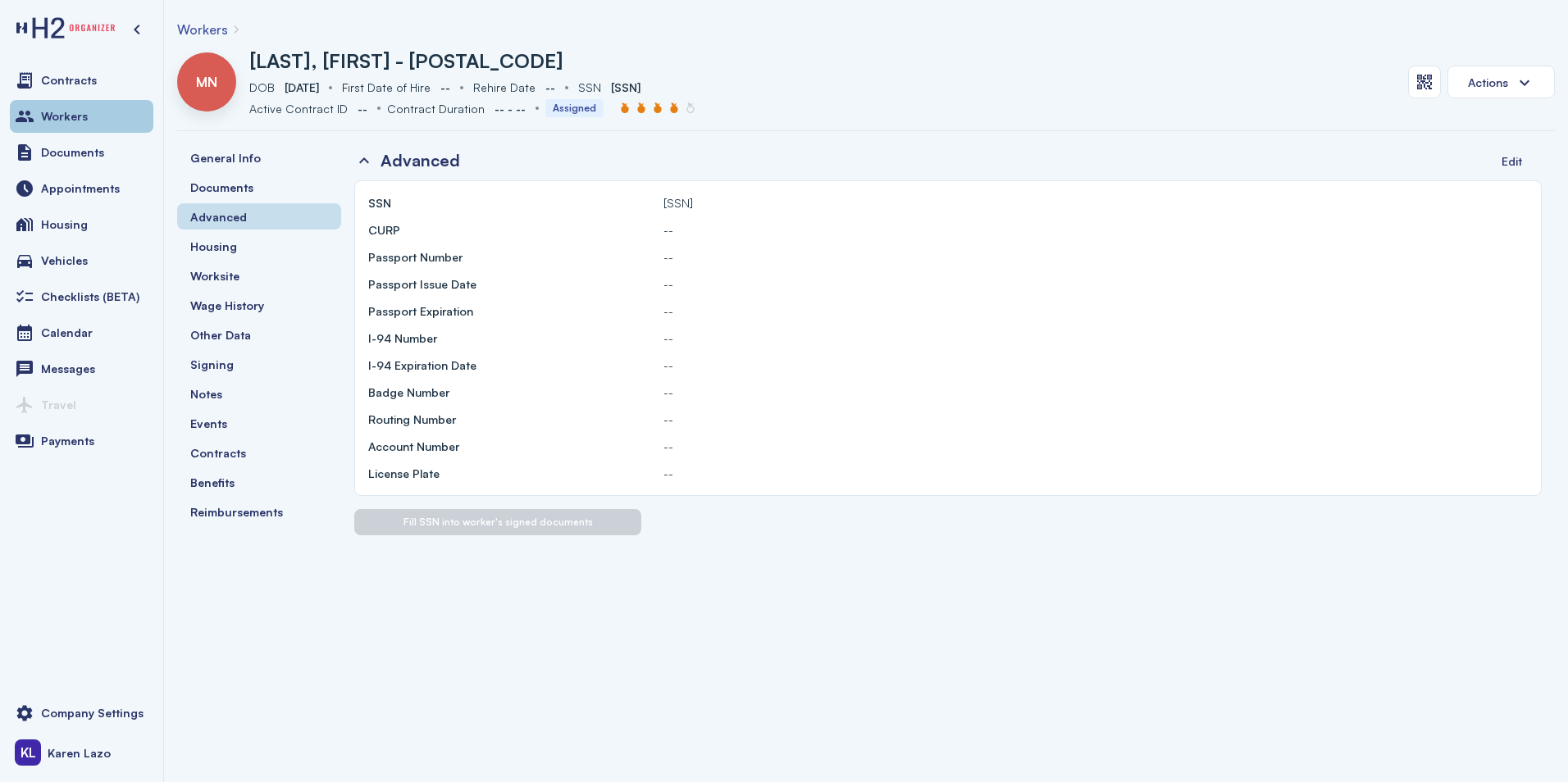 click on "Workers" at bounding box center [64, 116] 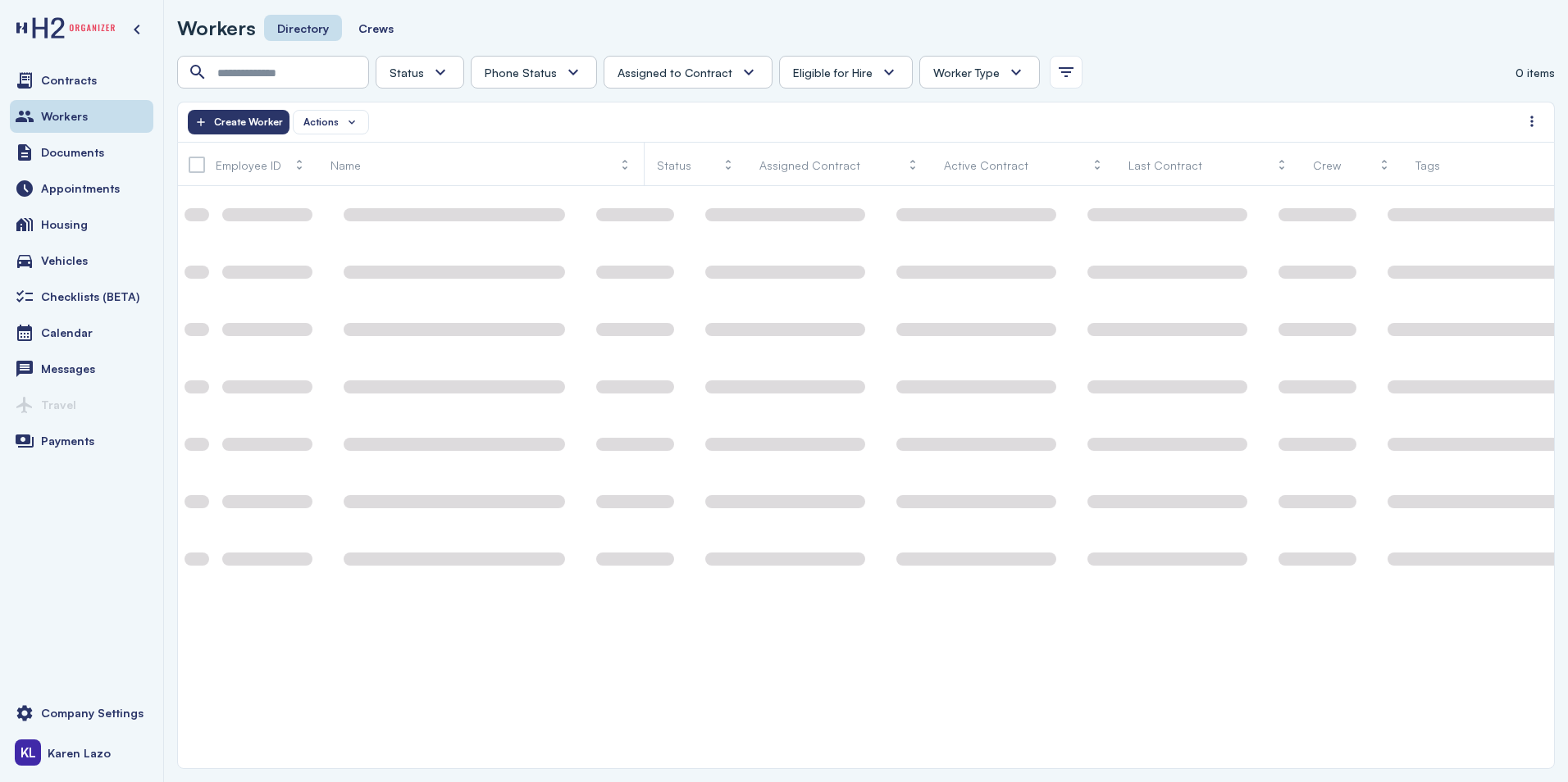 click at bounding box center (193, 72) 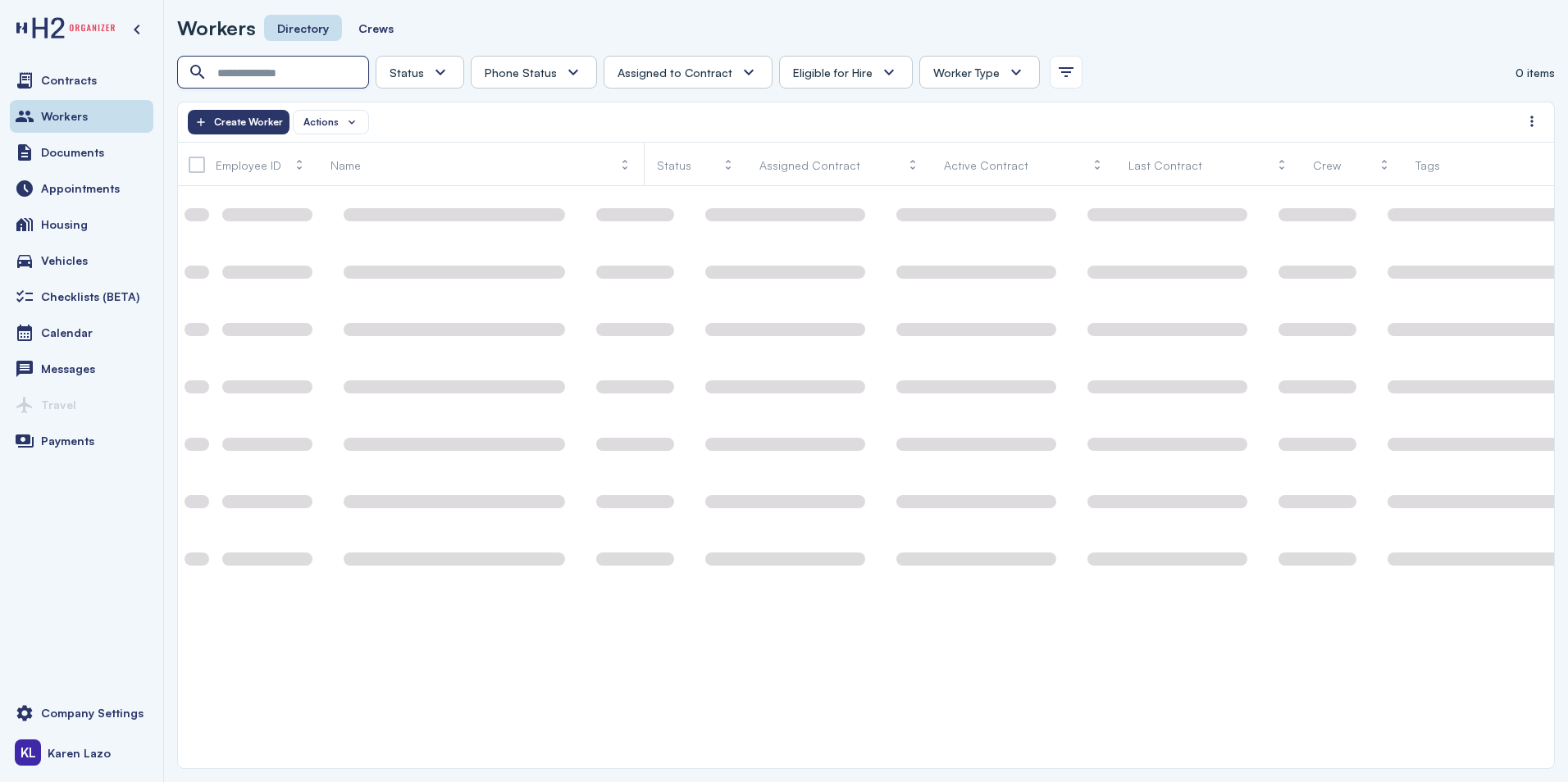 drag, startPoint x: 233, startPoint y: 67, endPoint x: 219, endPoint y: 39, distance: 31.304952 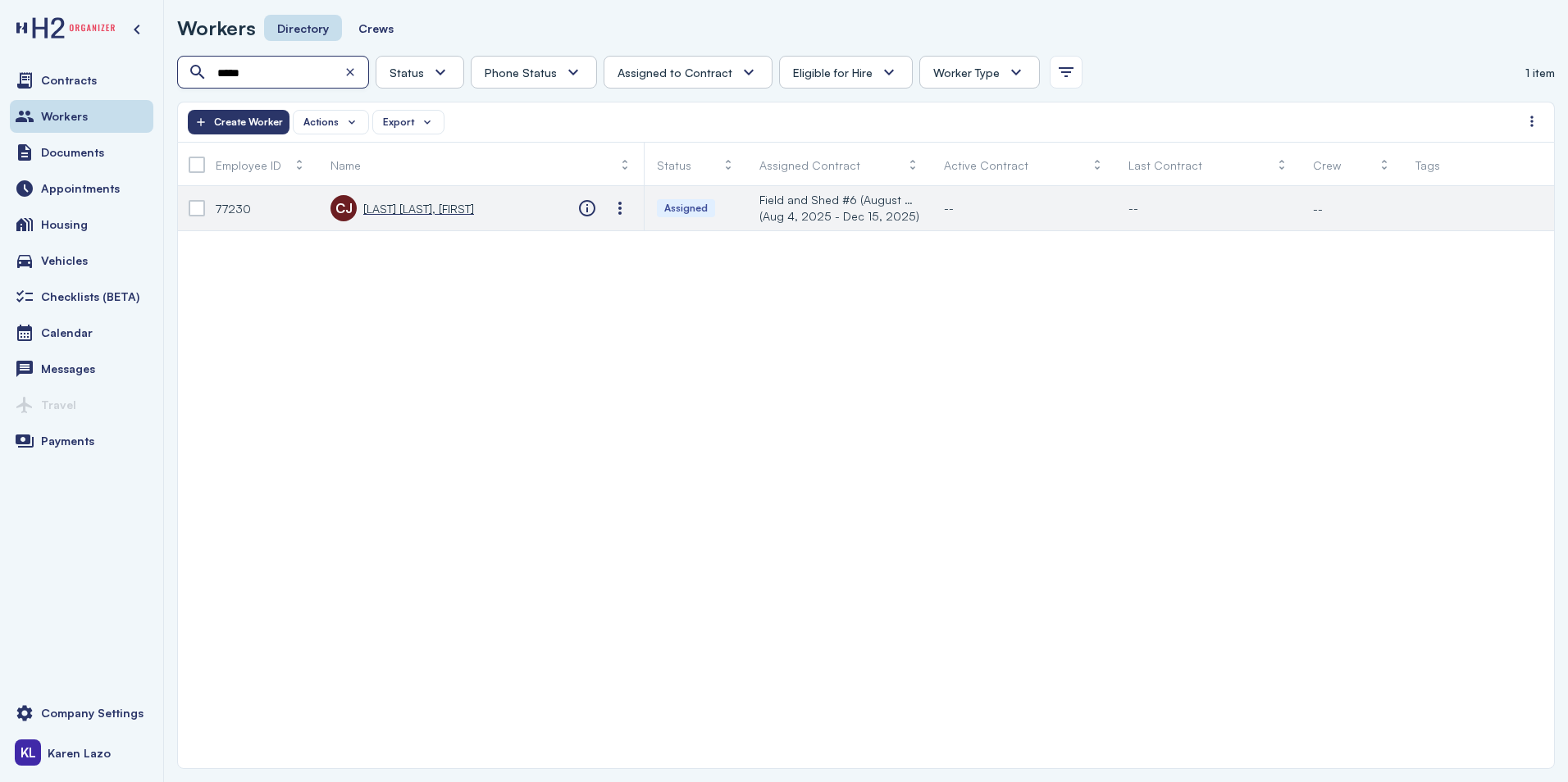 type on "*****" 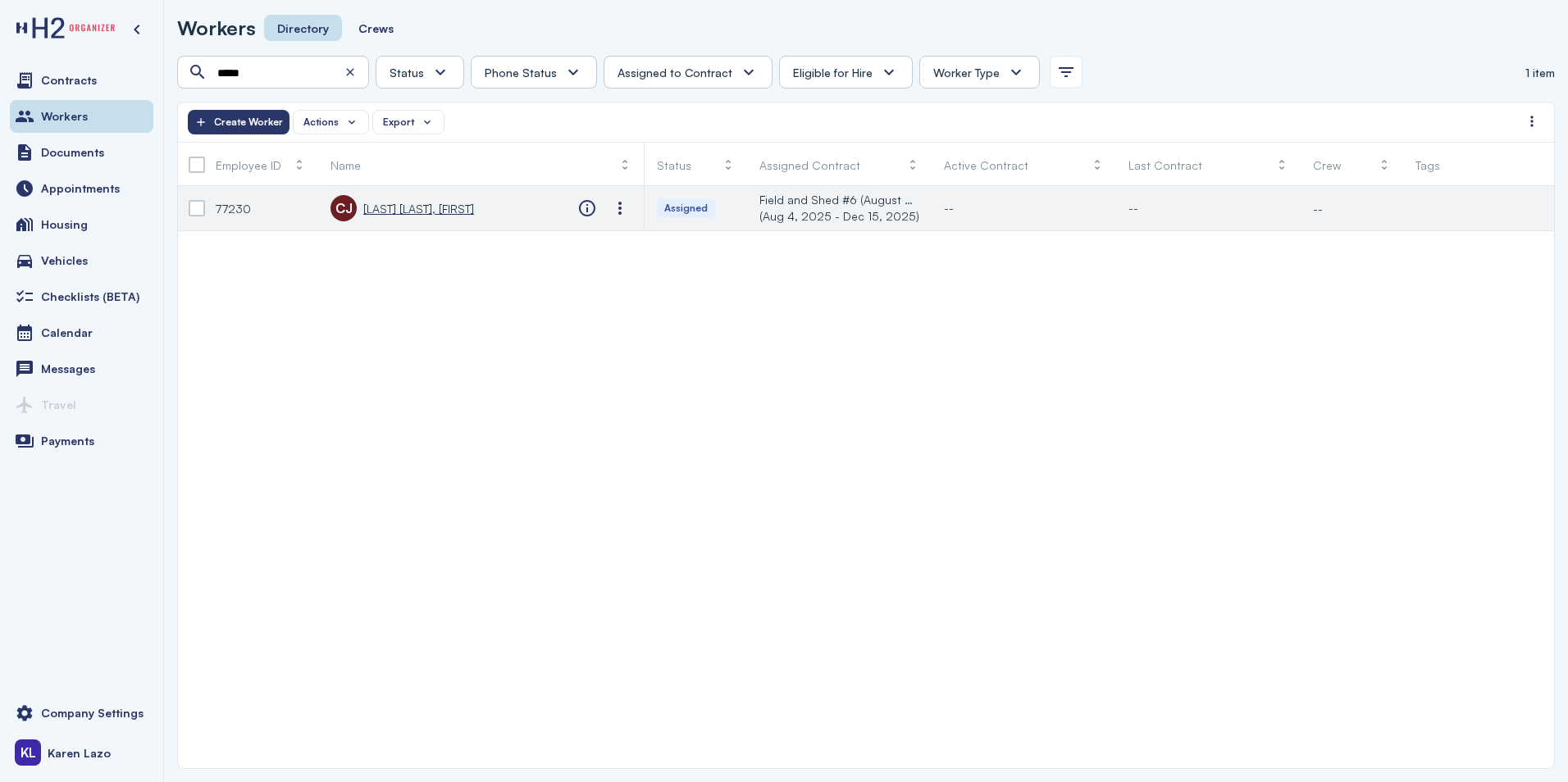 click on "[LAST] [LAST], [FIRST]" at bounding box center [418, 208] 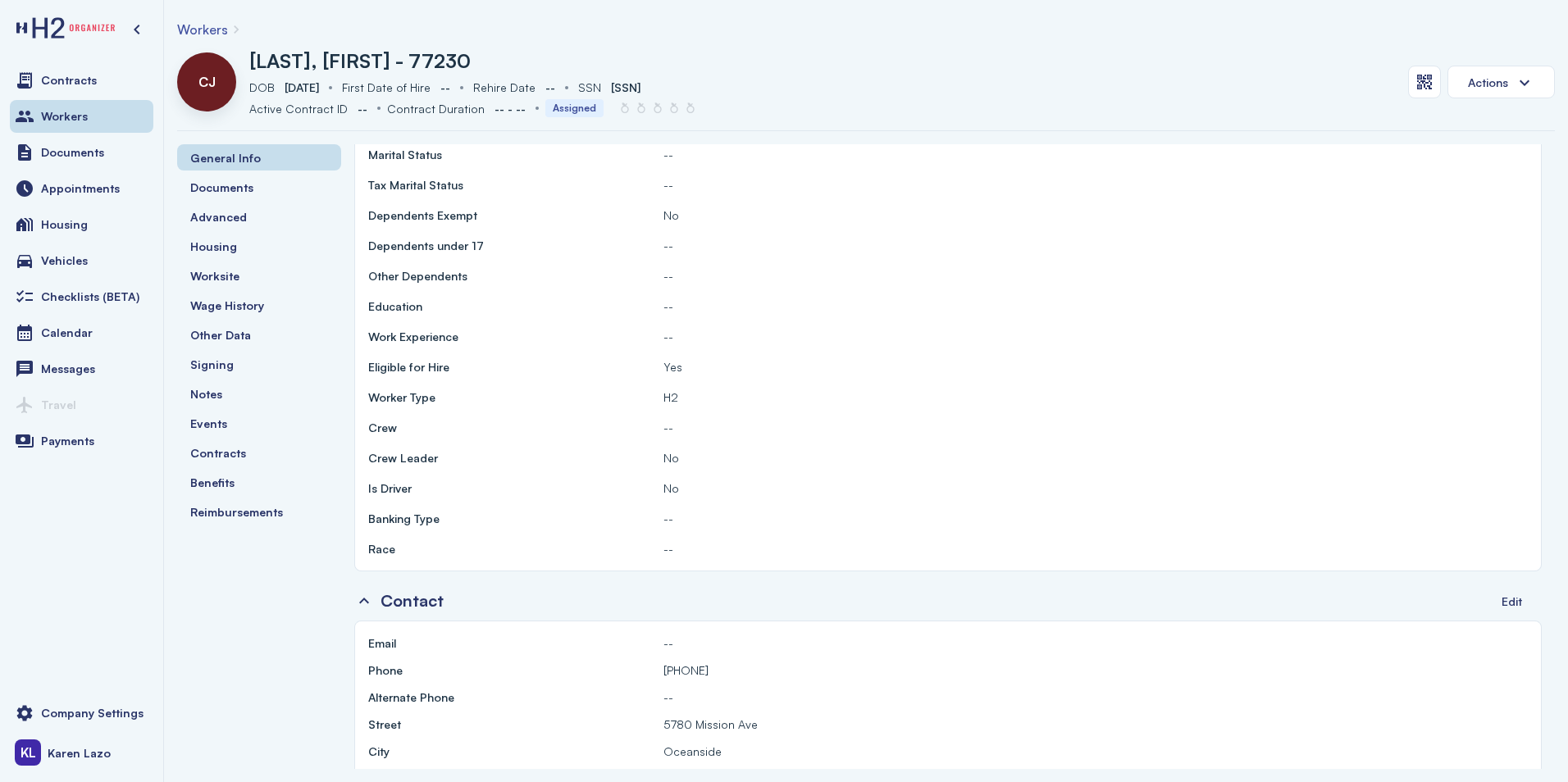 scroll, scrollTop: 574, scrollLeft: 0, axis: vertical 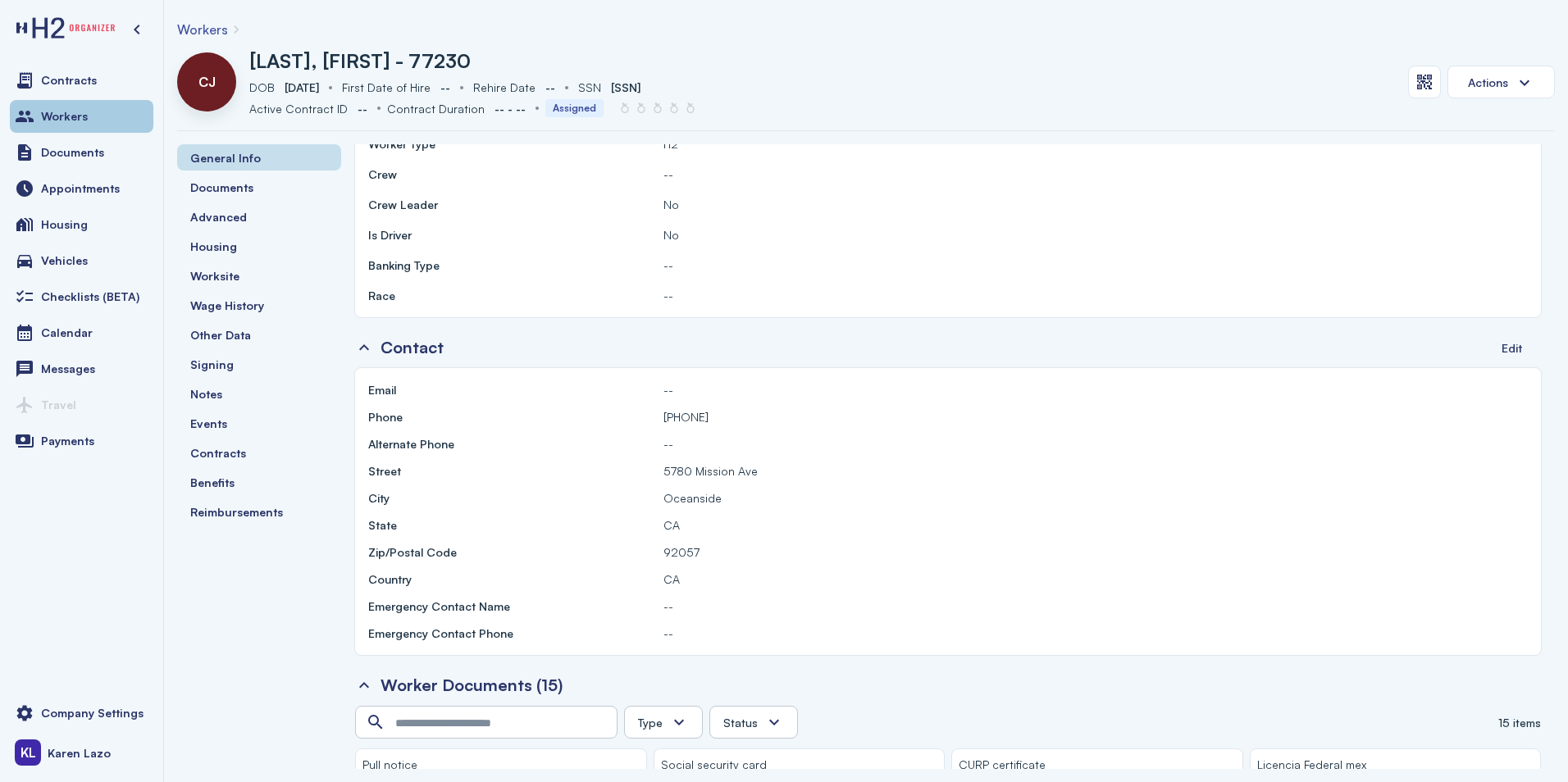 click on "Workers" at bounding box center [81, 116] 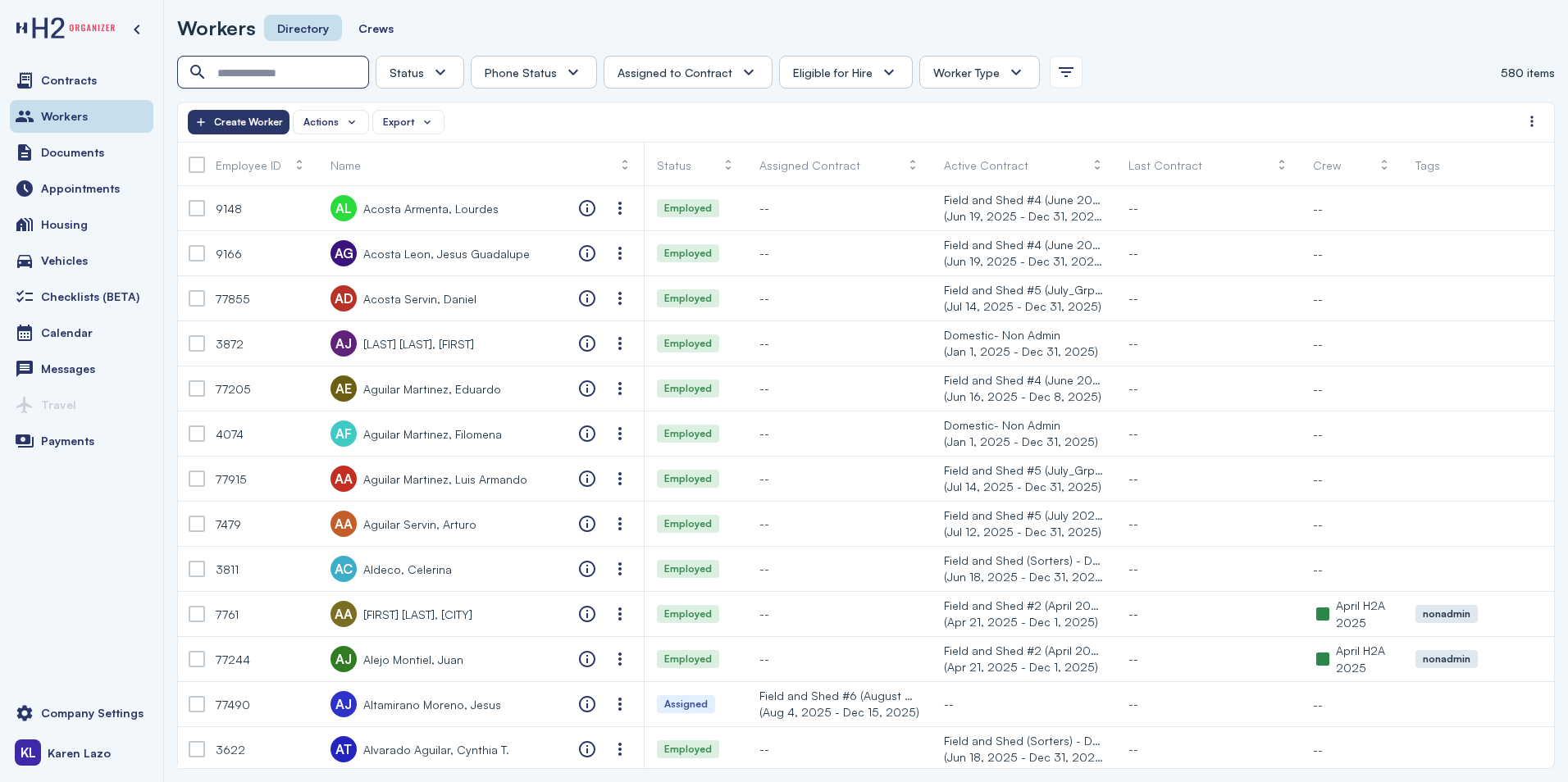 click at bounding box center (275, 73) 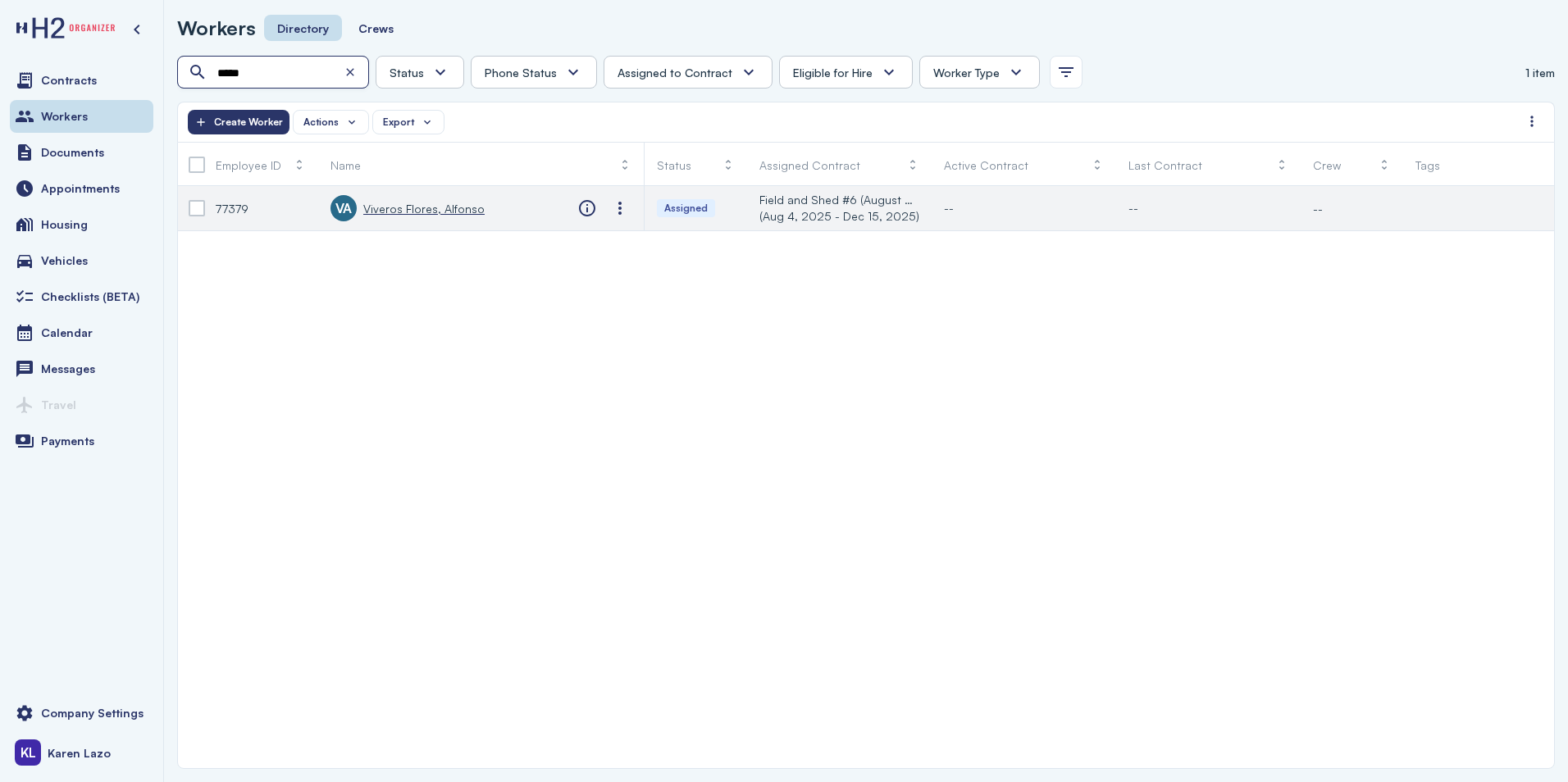 type on "*****" 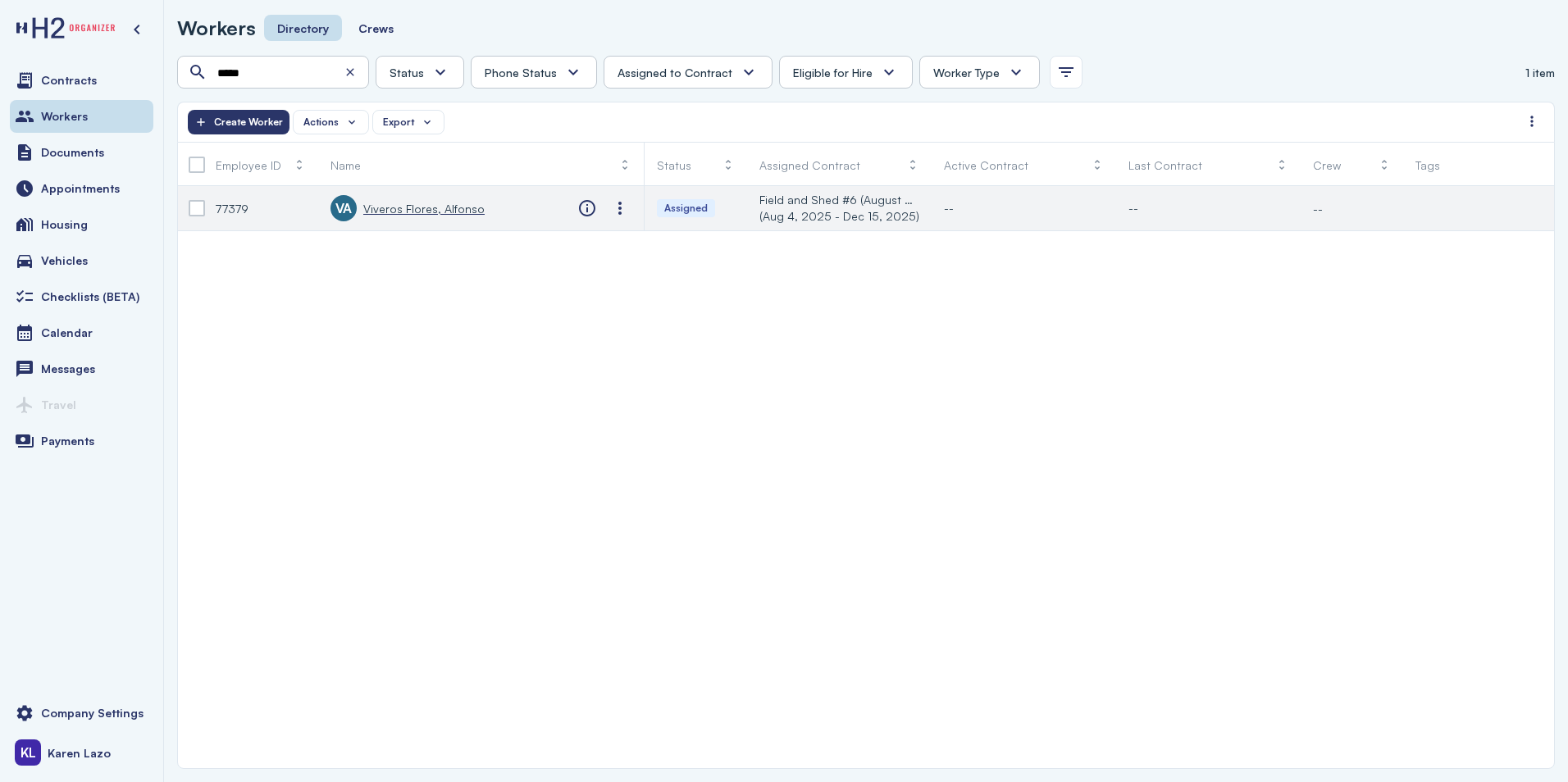 click on "VA       [LAST], [FIRST]" 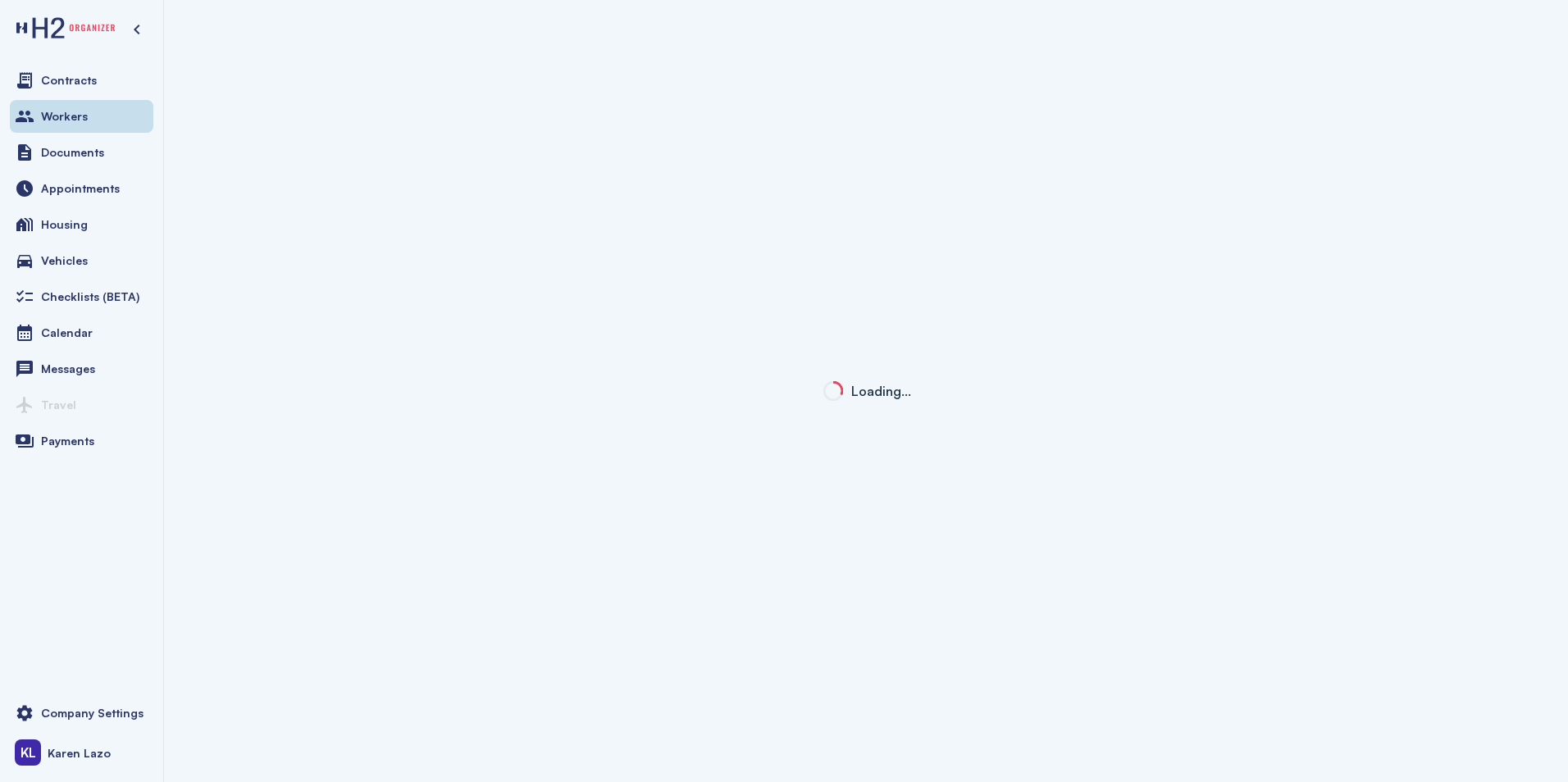 click on "Loading…" 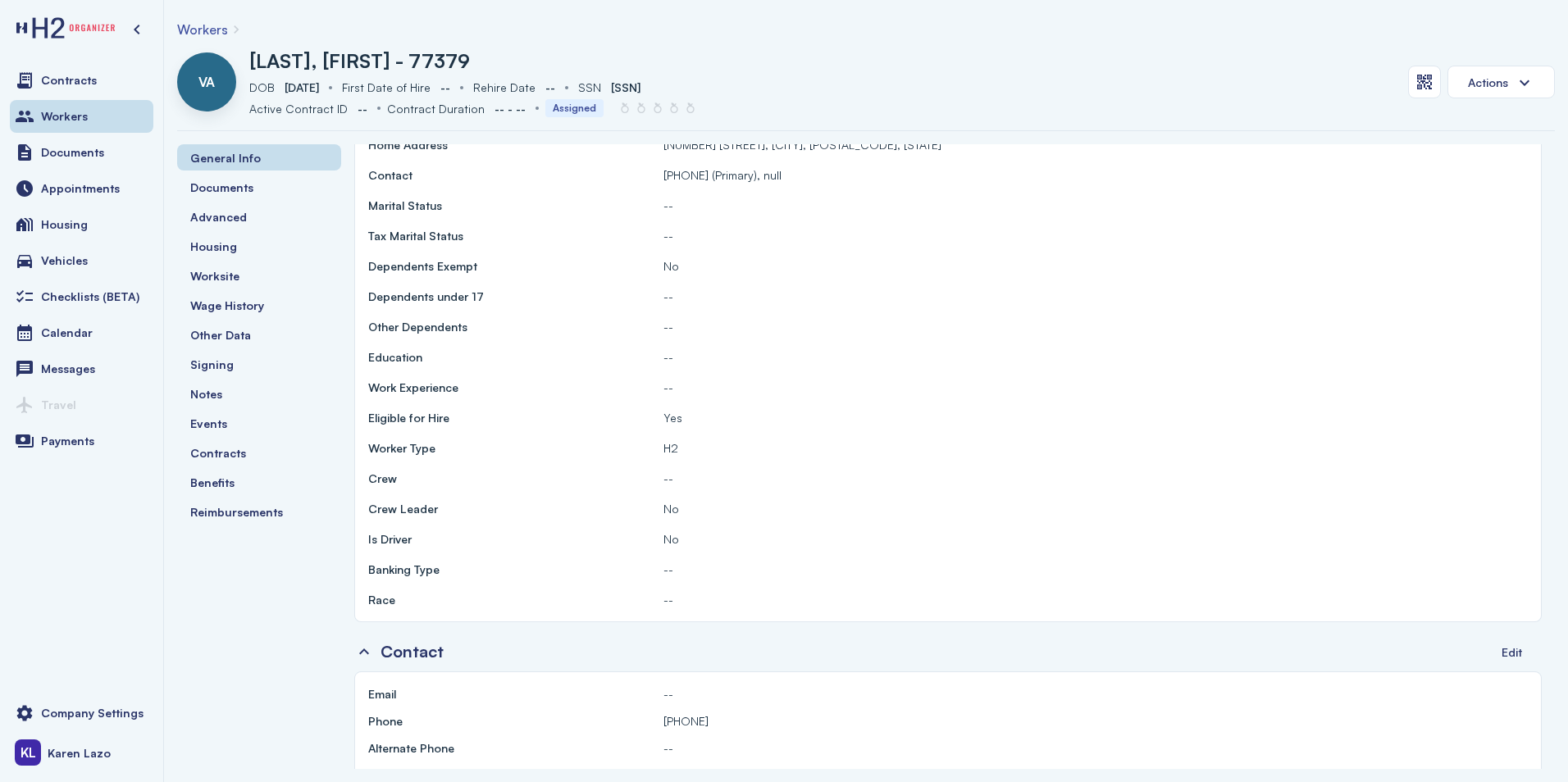 scroll, scrollTop: 656, scrollLeft: 0, axis: vertical 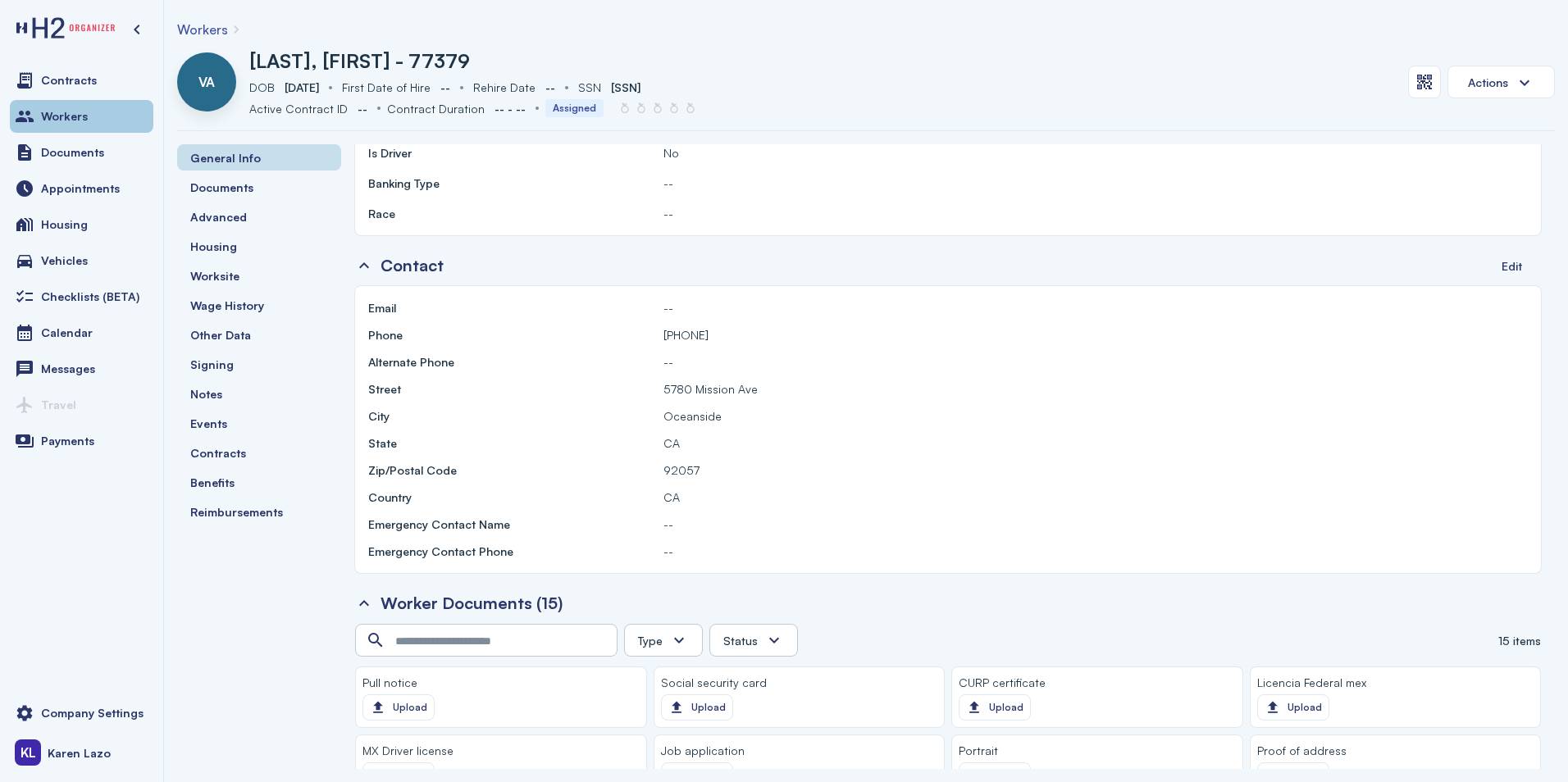 click on "Workers" at bounding box center [64, 116] 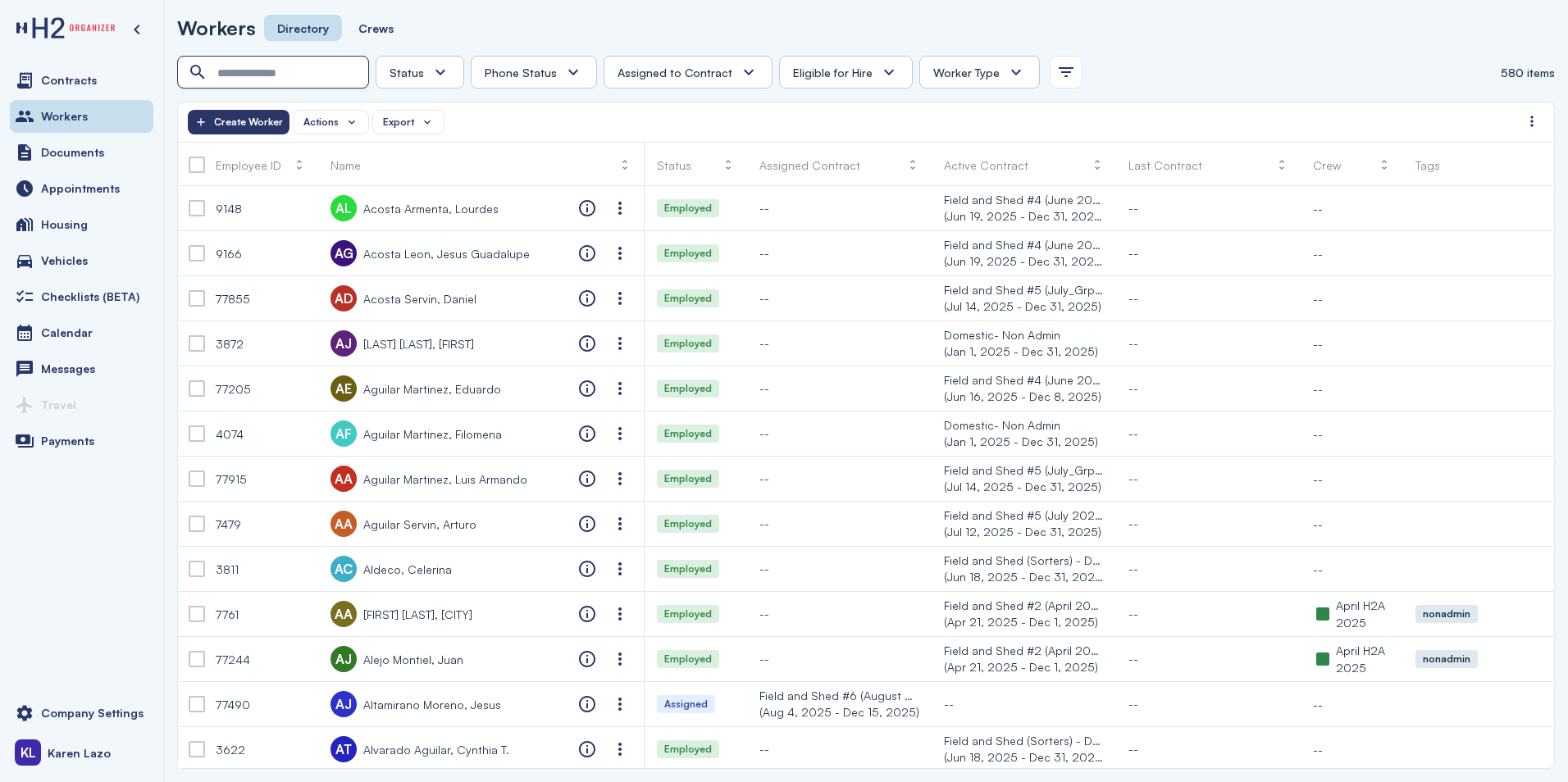 click at bounding box center [275, 73] 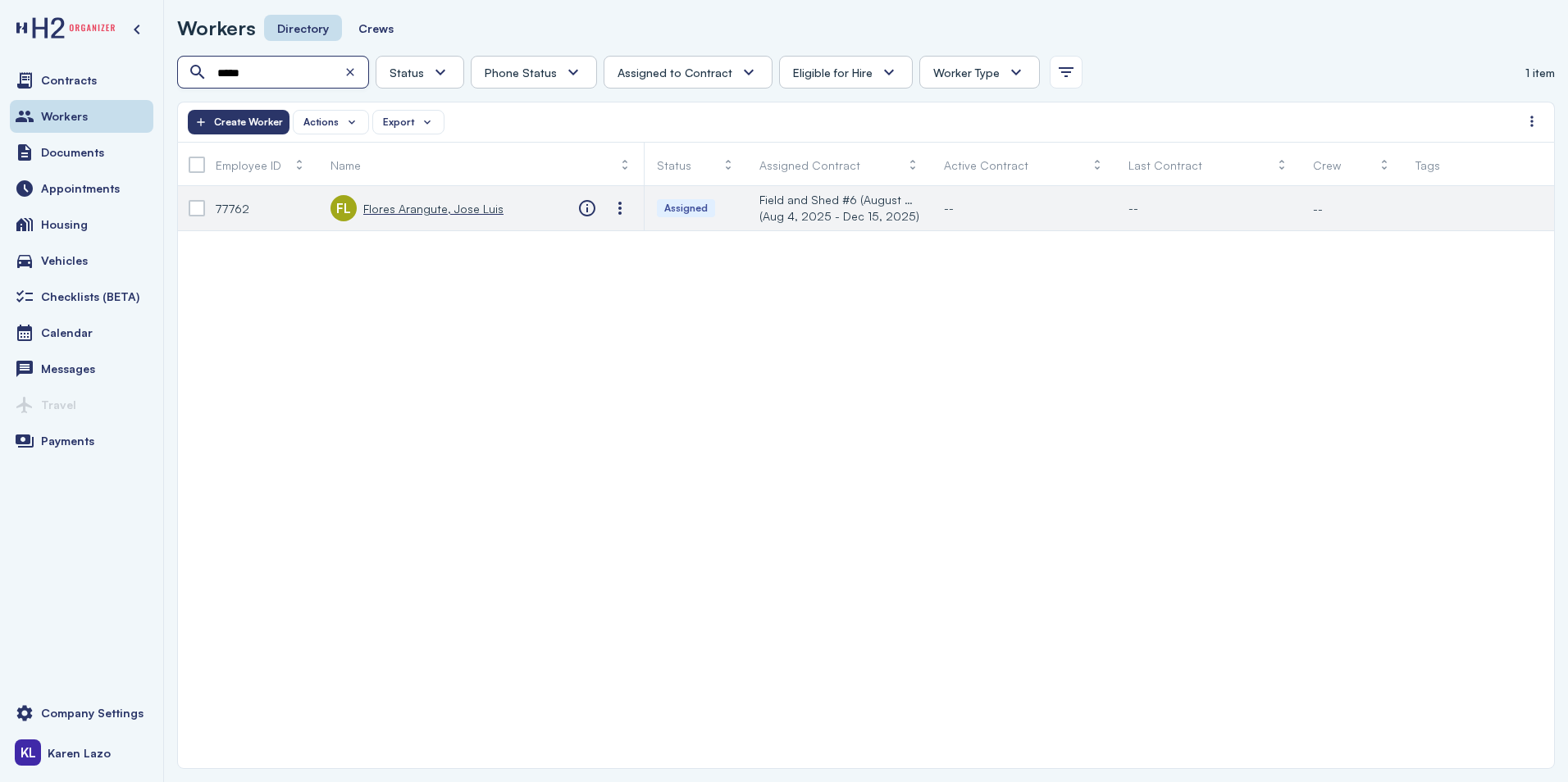 type on "*****" 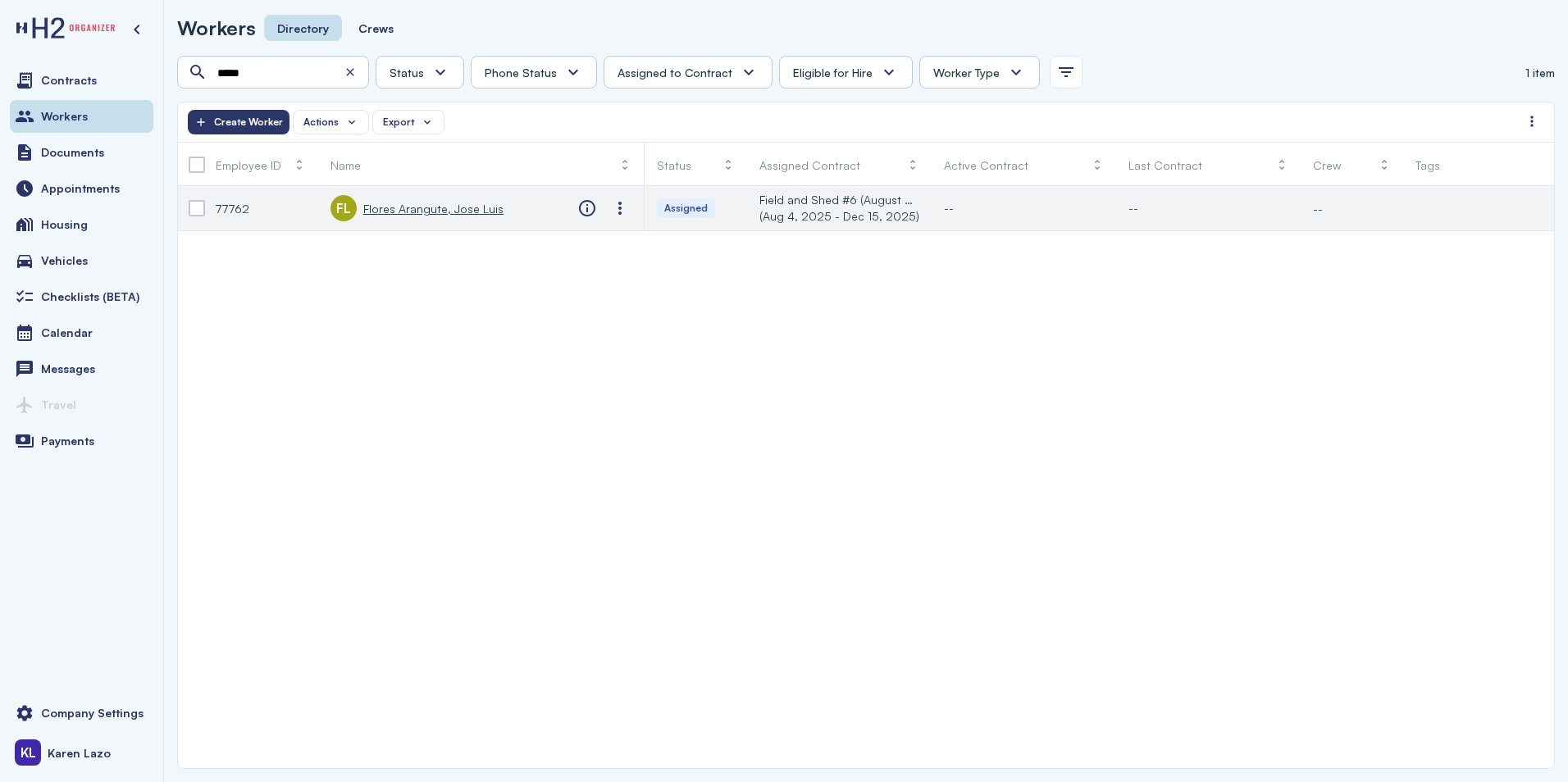 click on "Flores Arangute, Jose Luis" at bounding box center [433, 208] 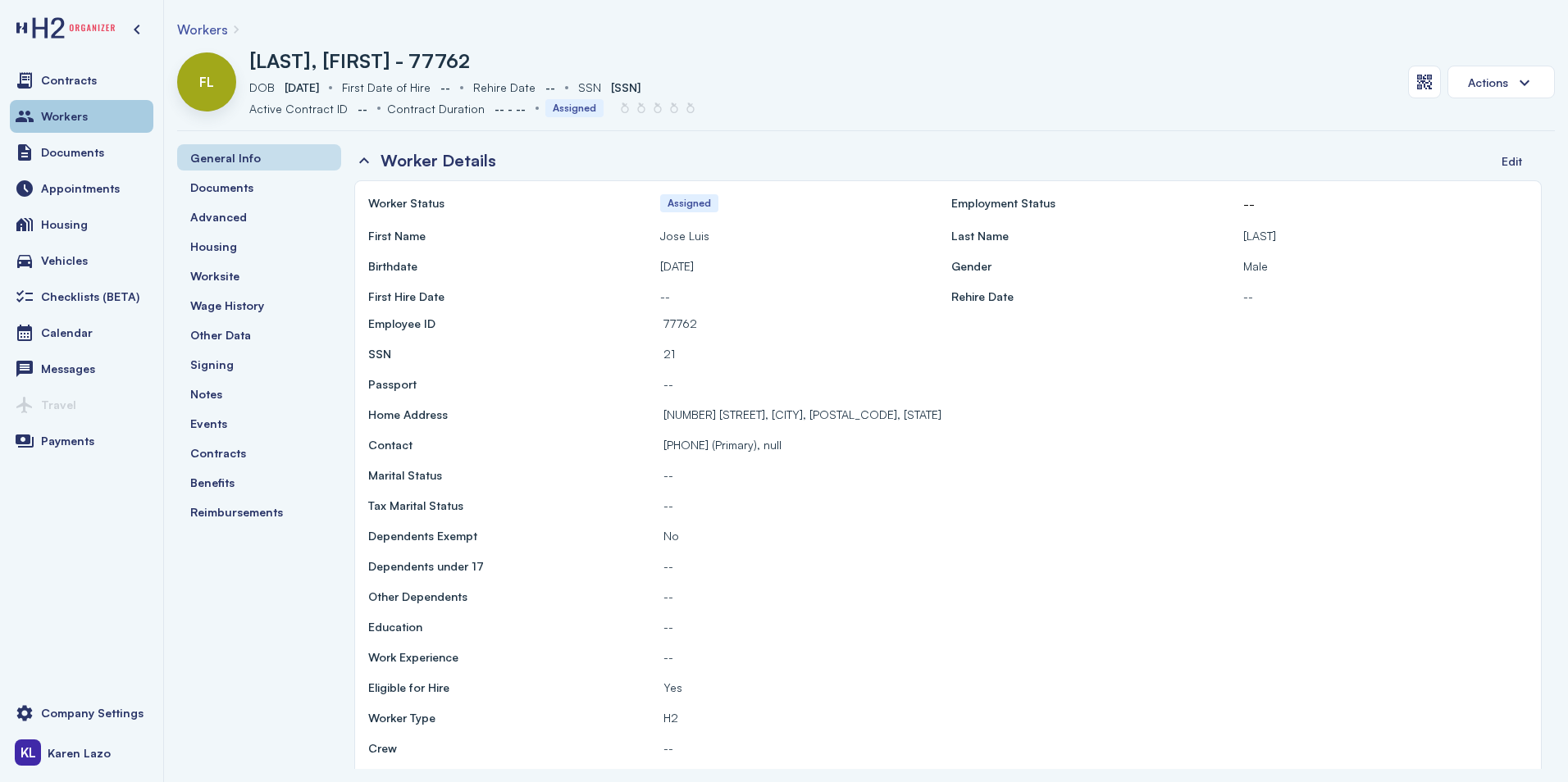 click on "Workers" at bounding box center (81, 116) 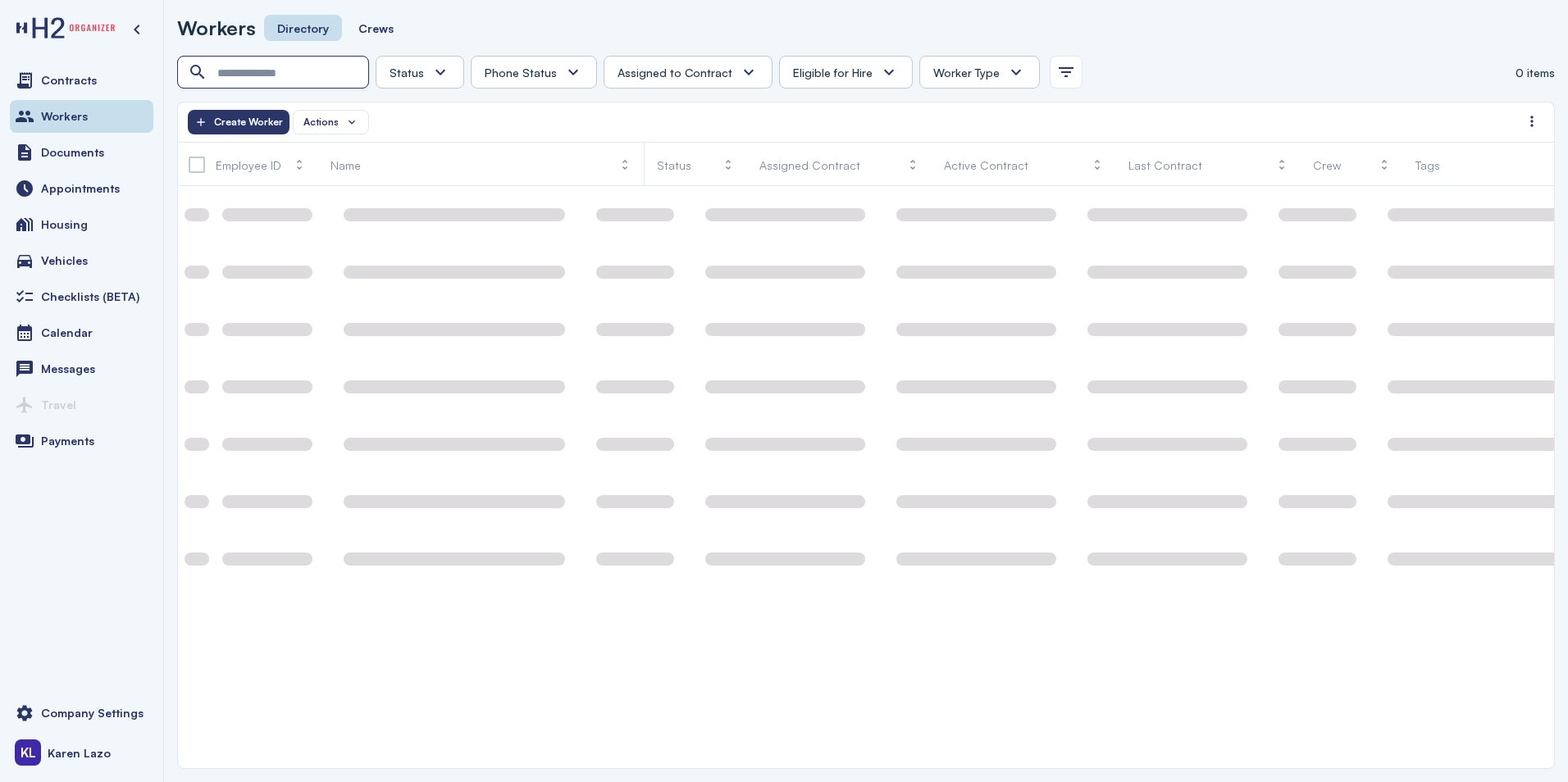 click at bounding box center [275, 73] 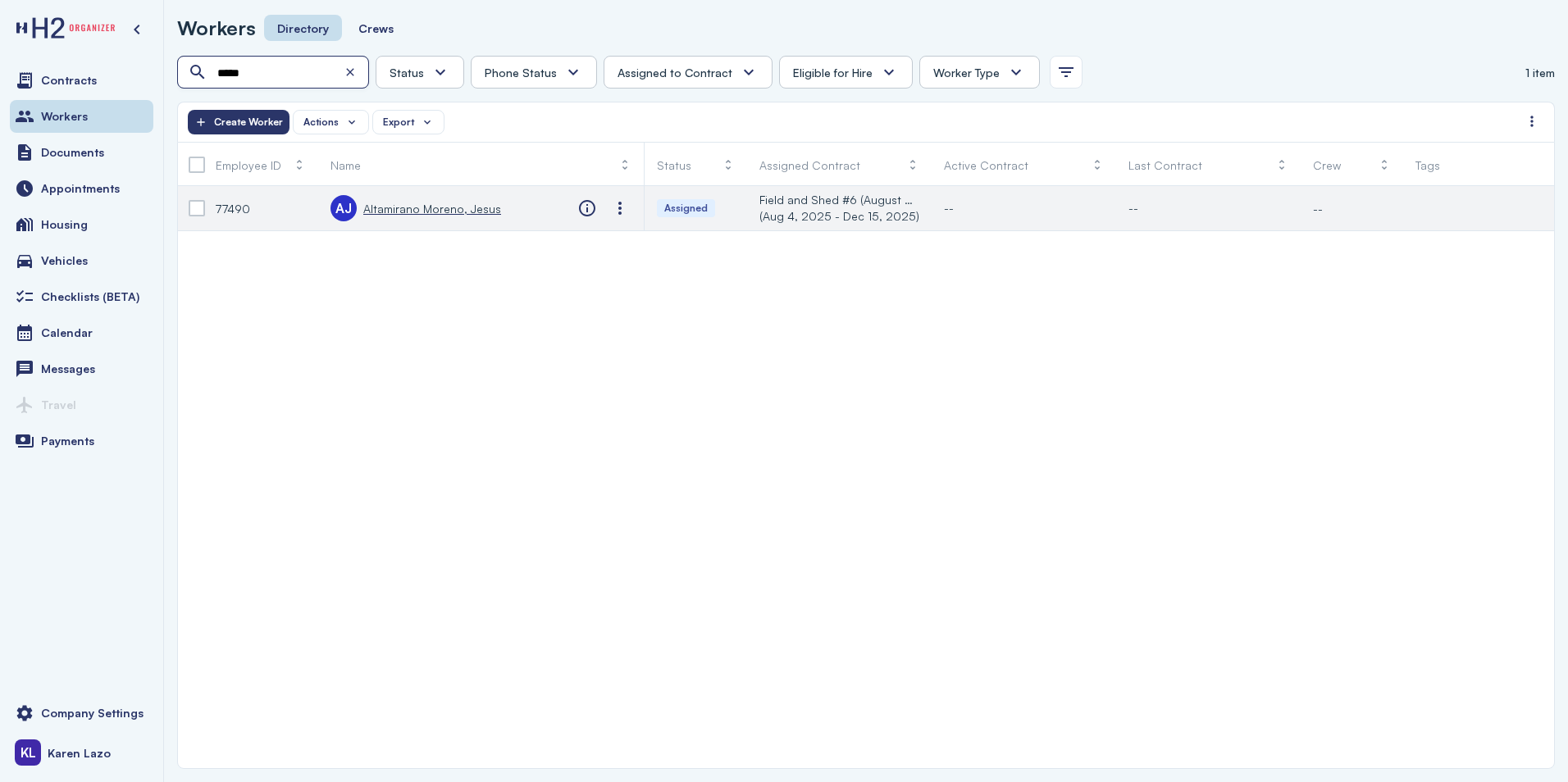 type on "*****" 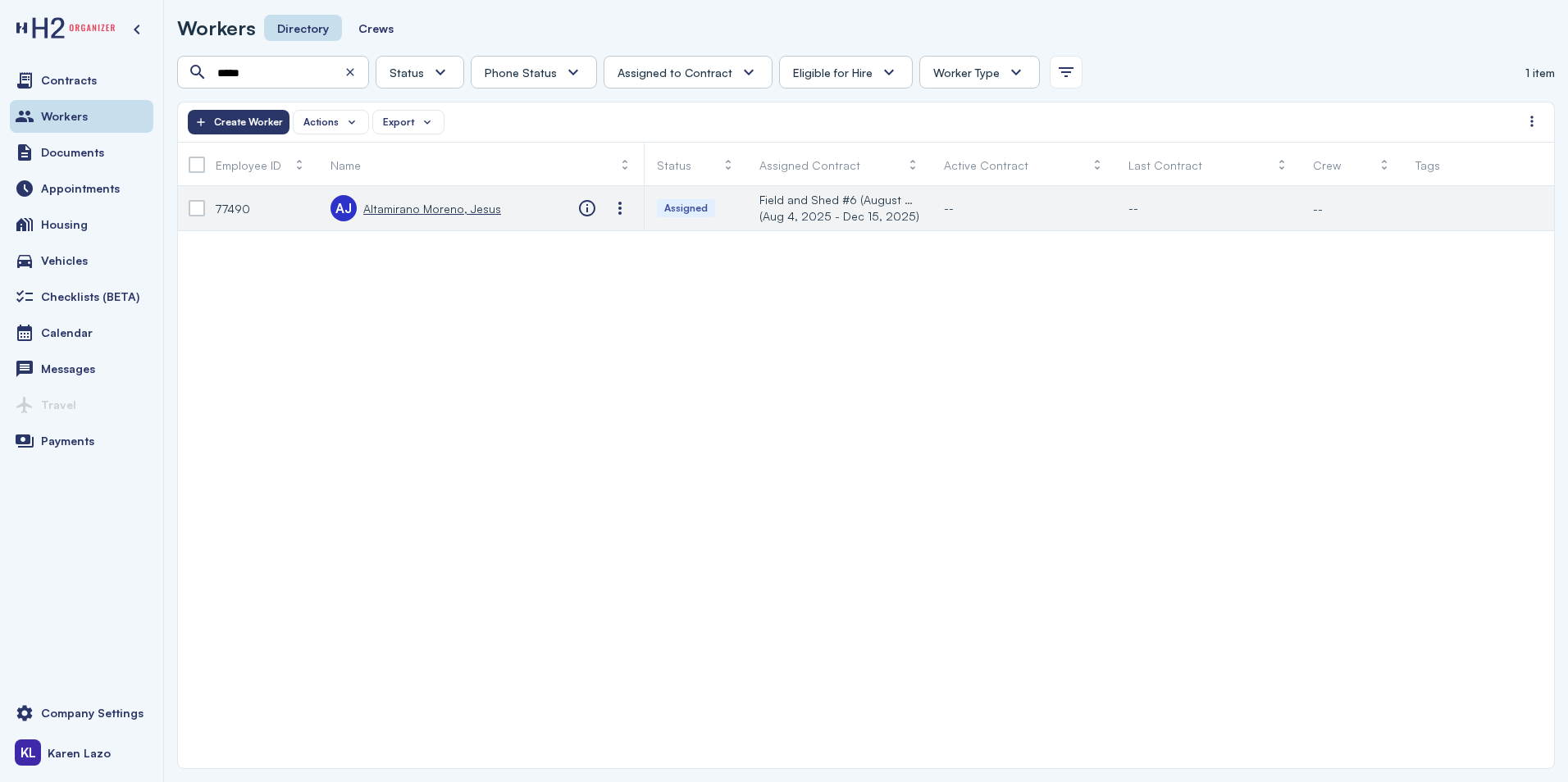 click on "Altamirano Moreno, Jesus" at bounding box center (432, 208) 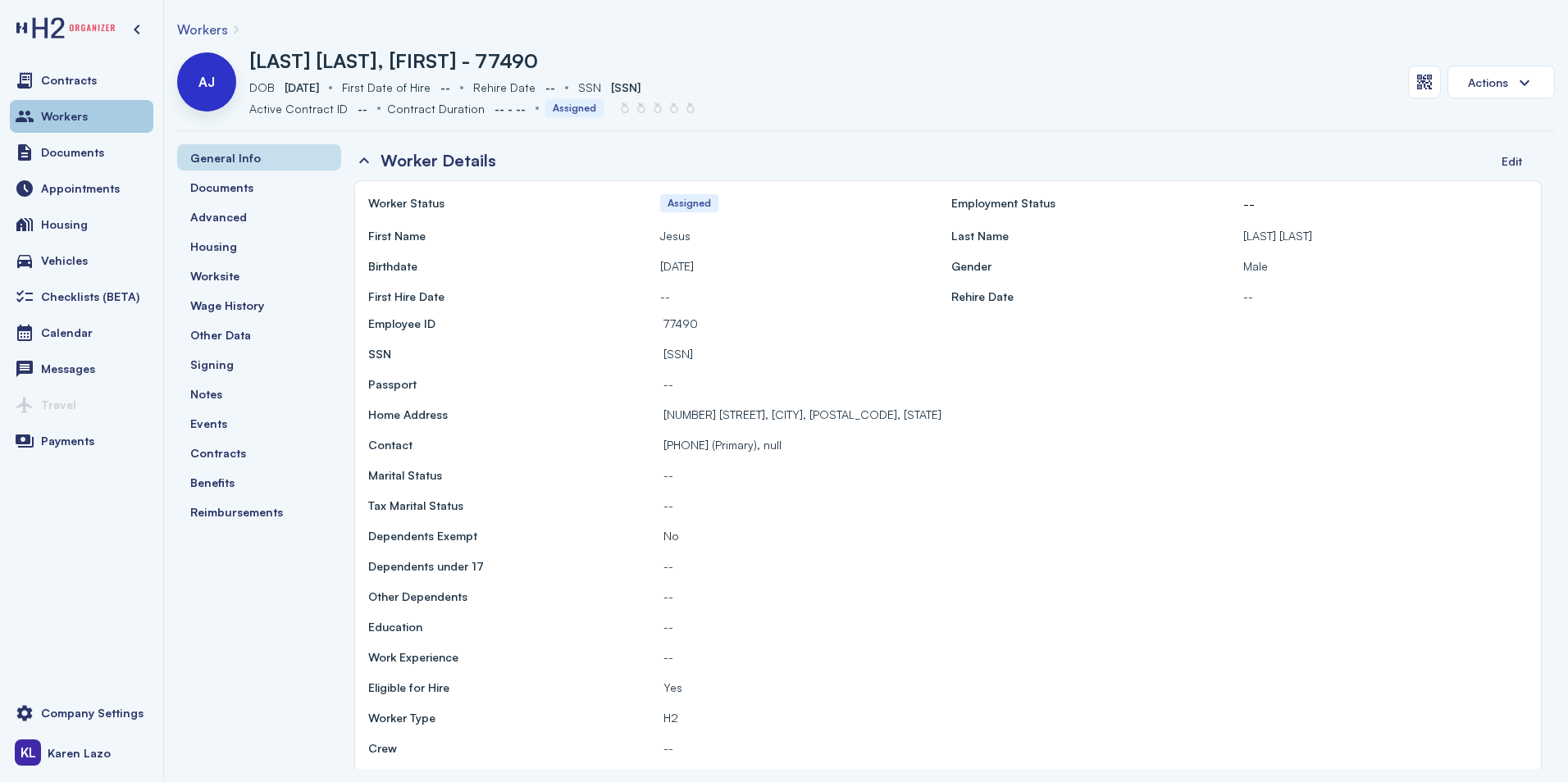 click on "Workers" at bounding box center [81, 116] 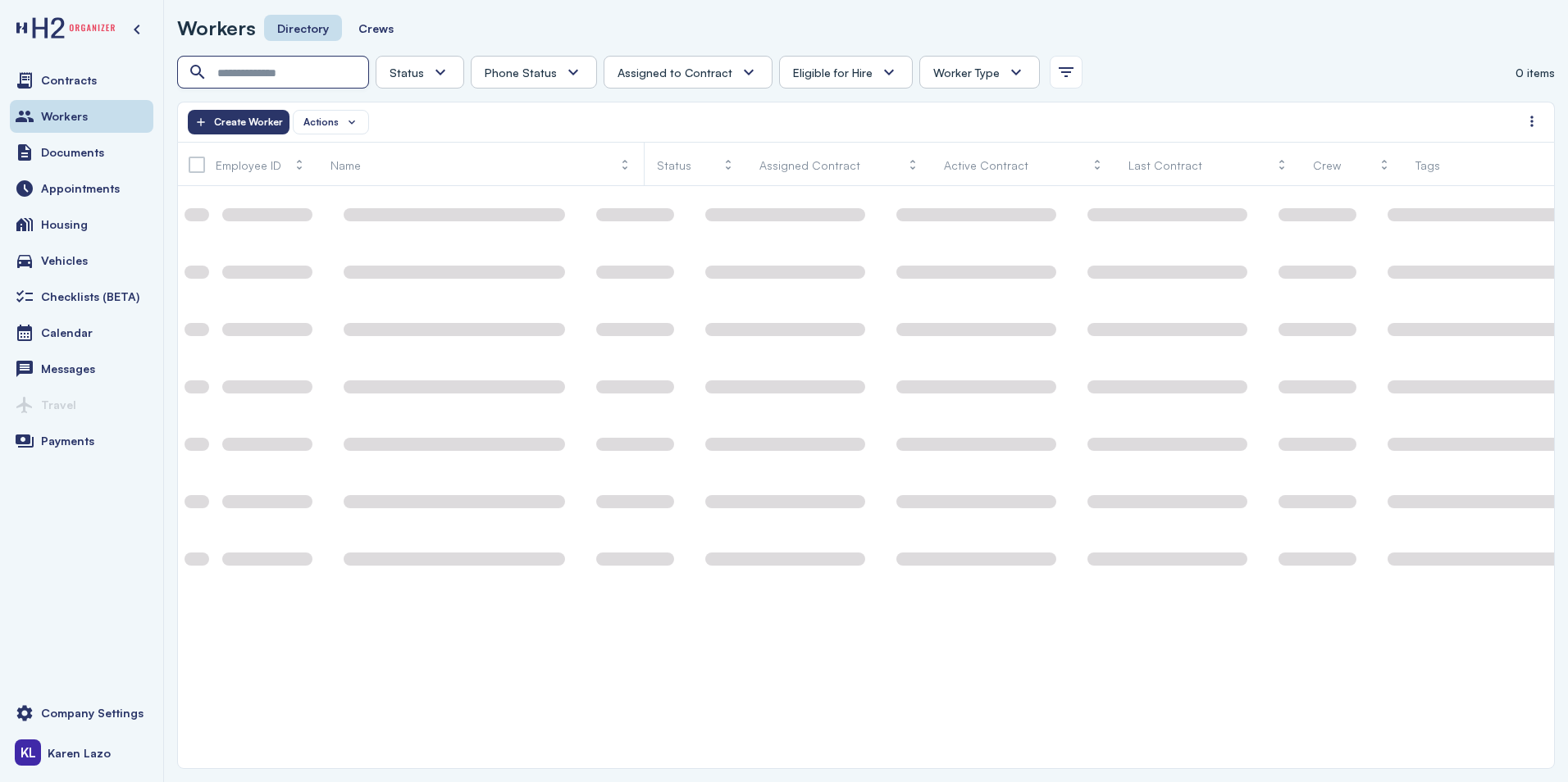 click at bounding box center [275, 73] 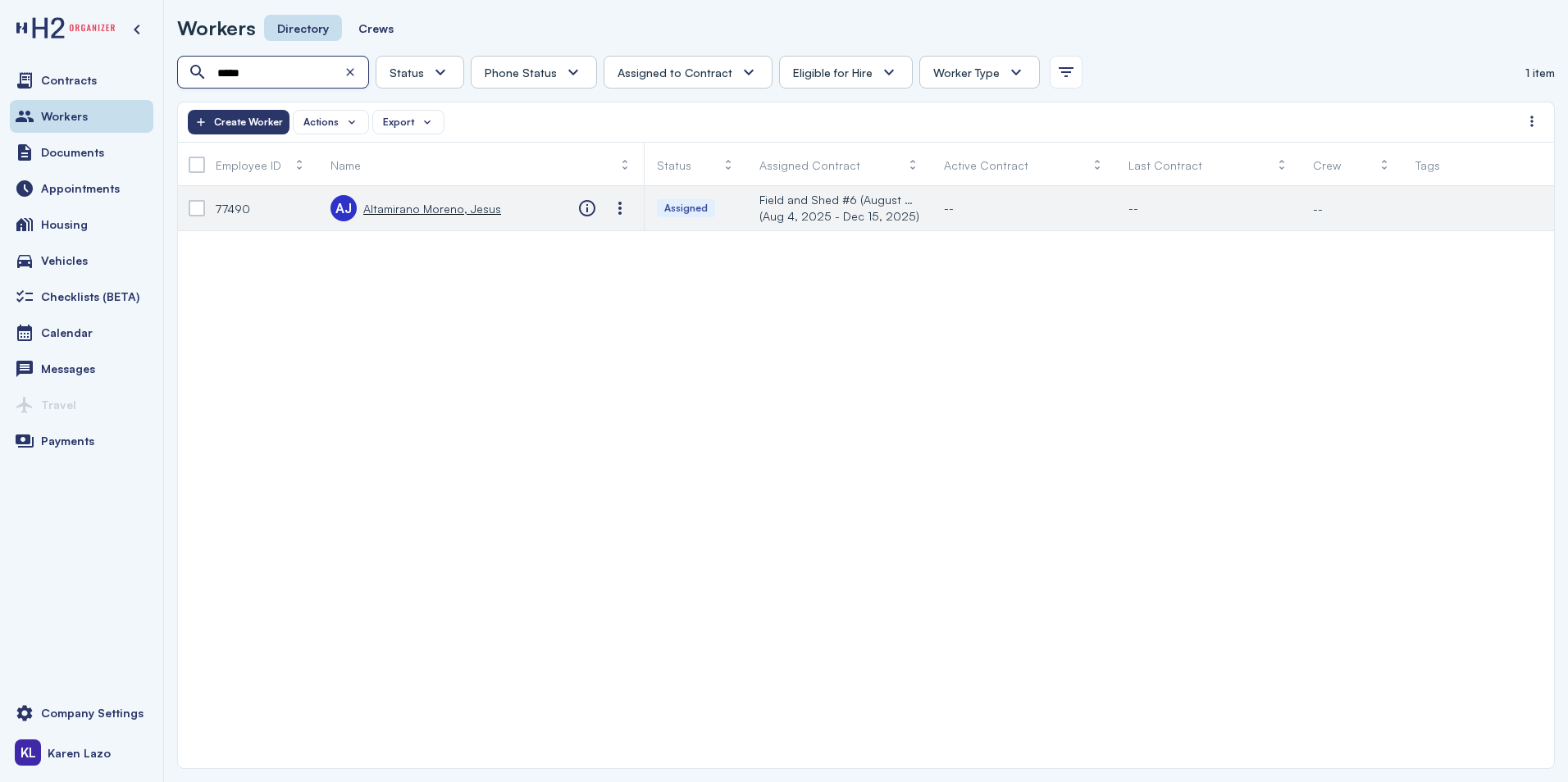 type on "*****" 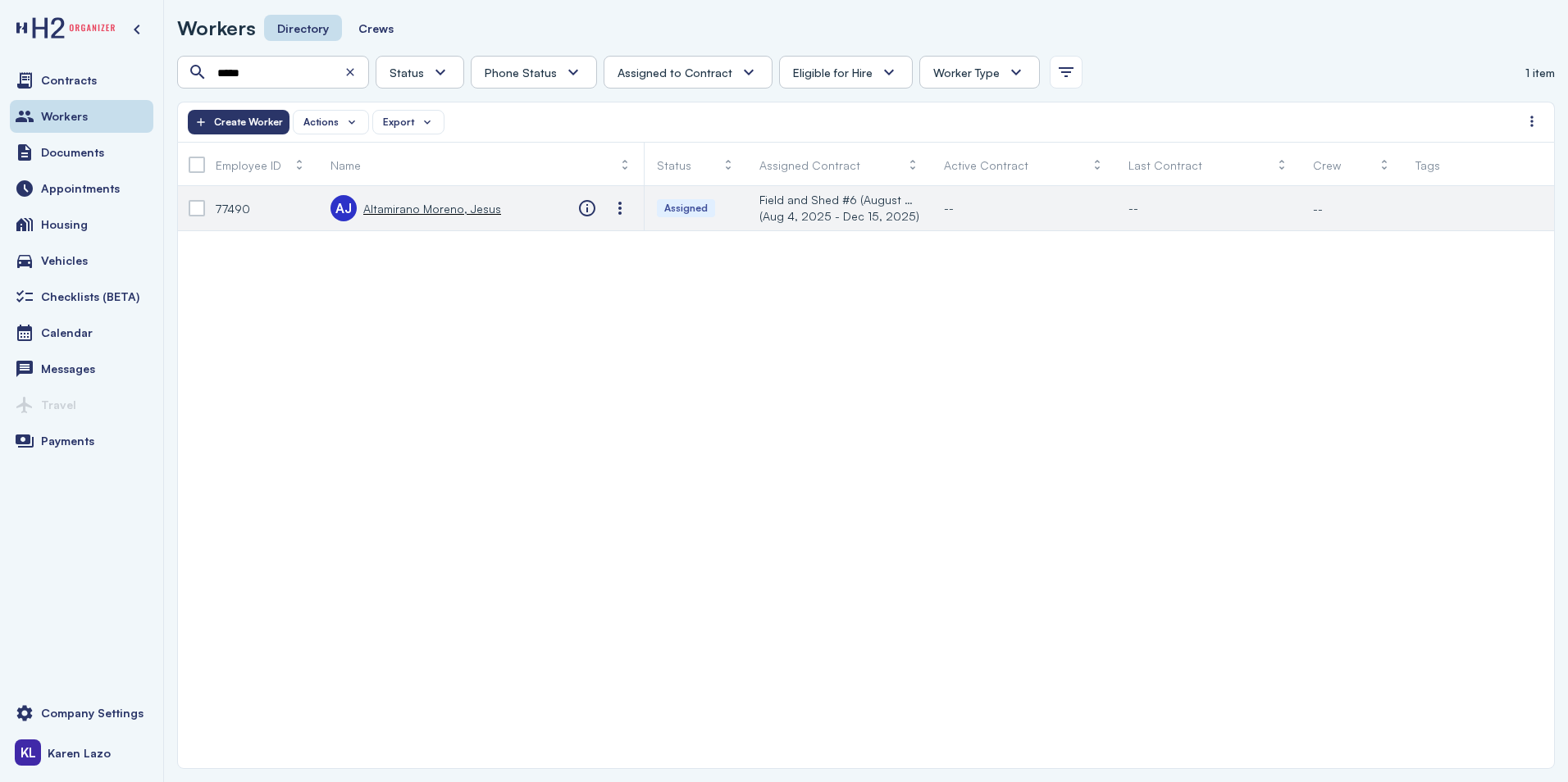 click on "AJ       [LAST], [FIRST]" at bounding box center (416, 208) 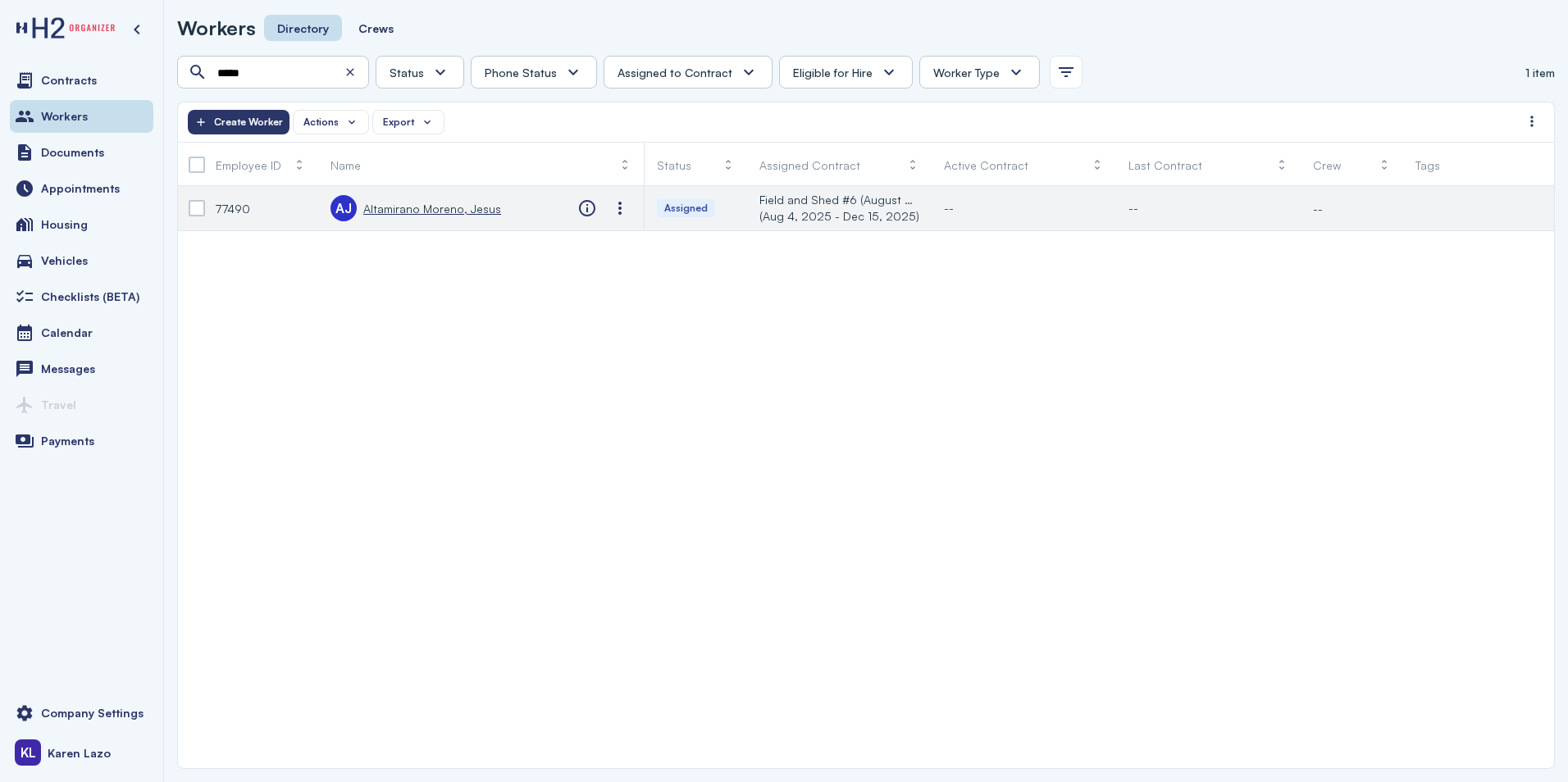 click on "Altamirano Moreno, Jesus" at bounding box center (432, 208) 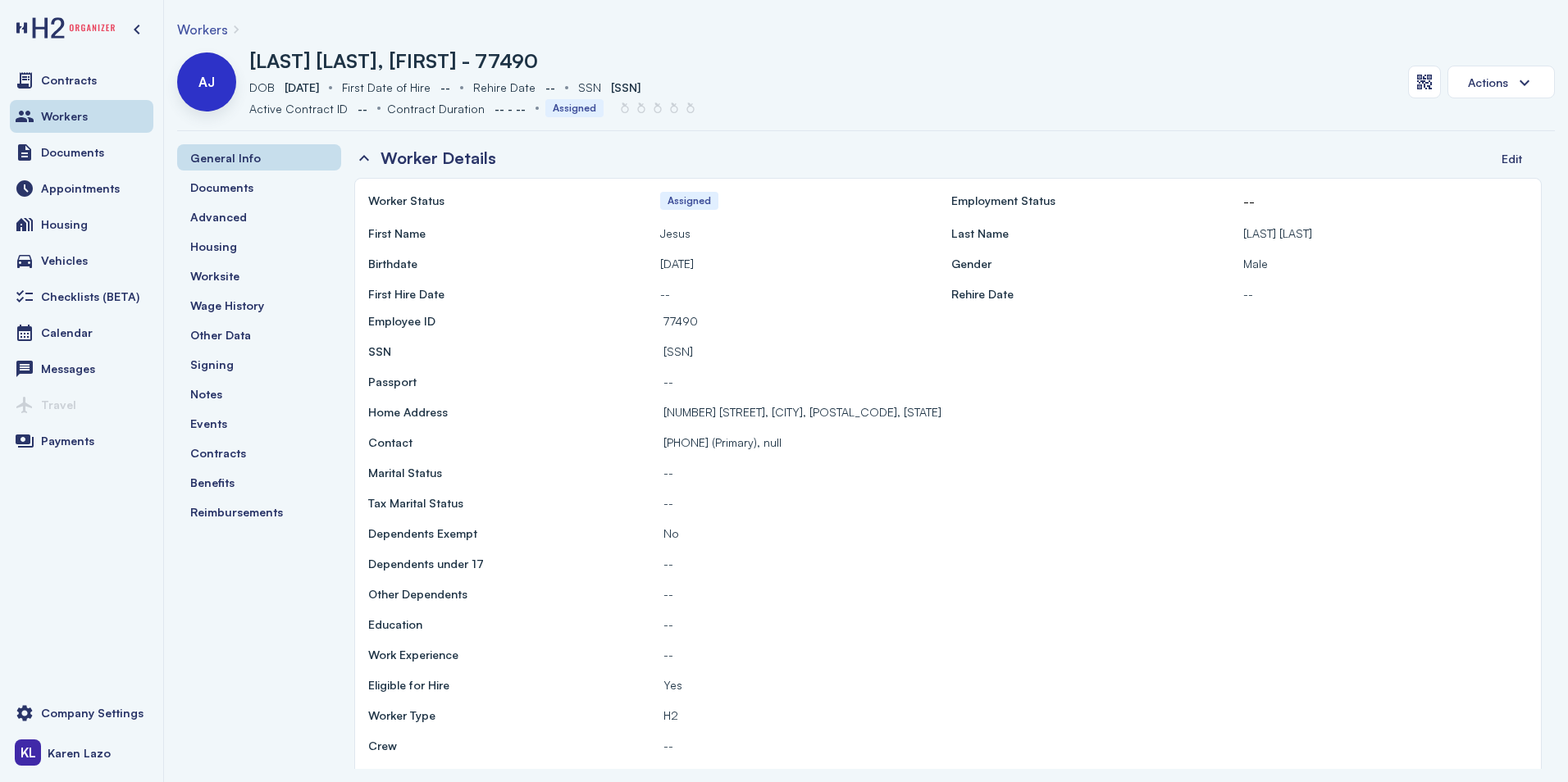 scroll, scrollTop: 0, scrollLeft: 0, axis: both 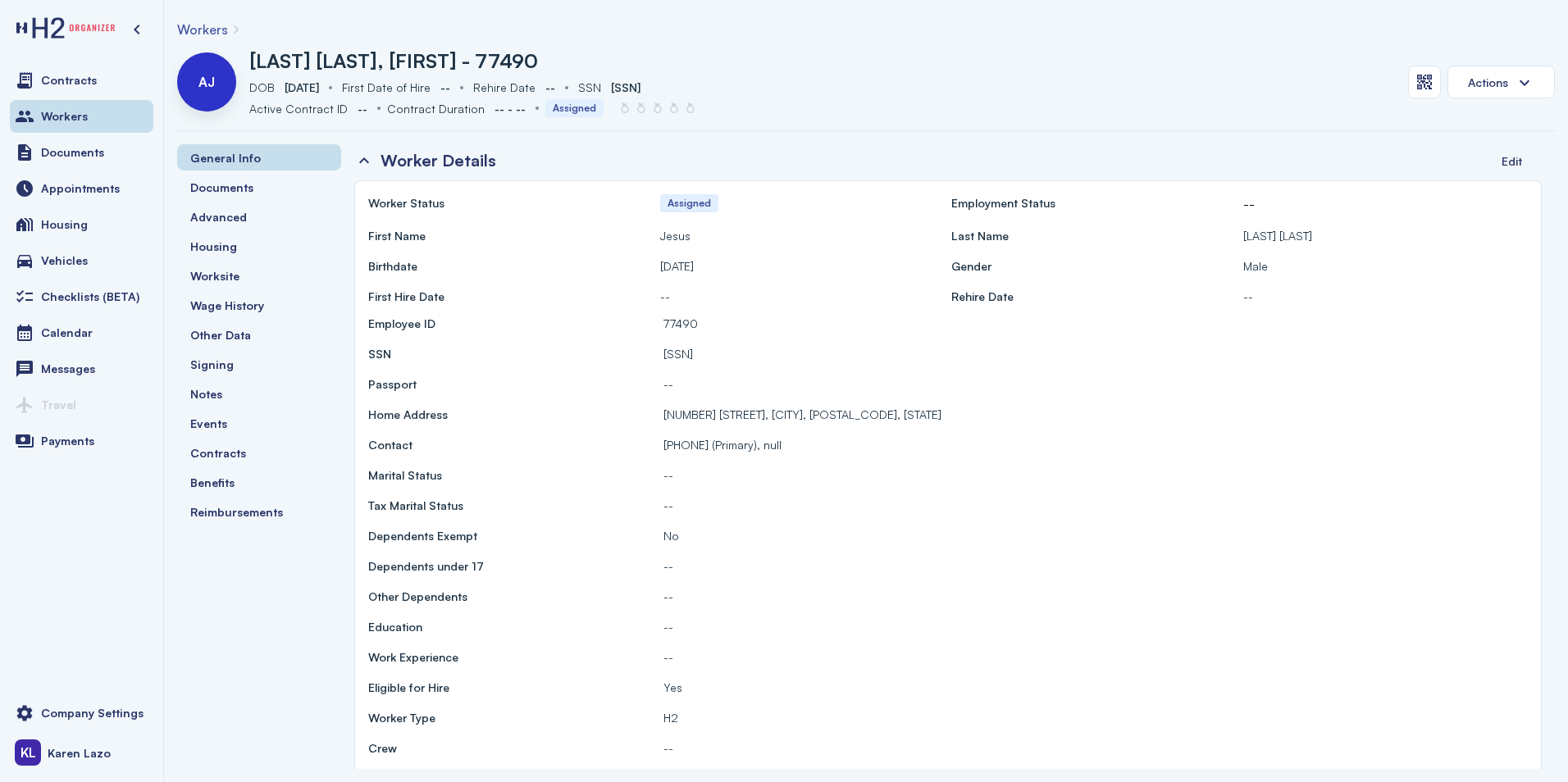 click on "[SSN]" at bounding box center (678, 353) 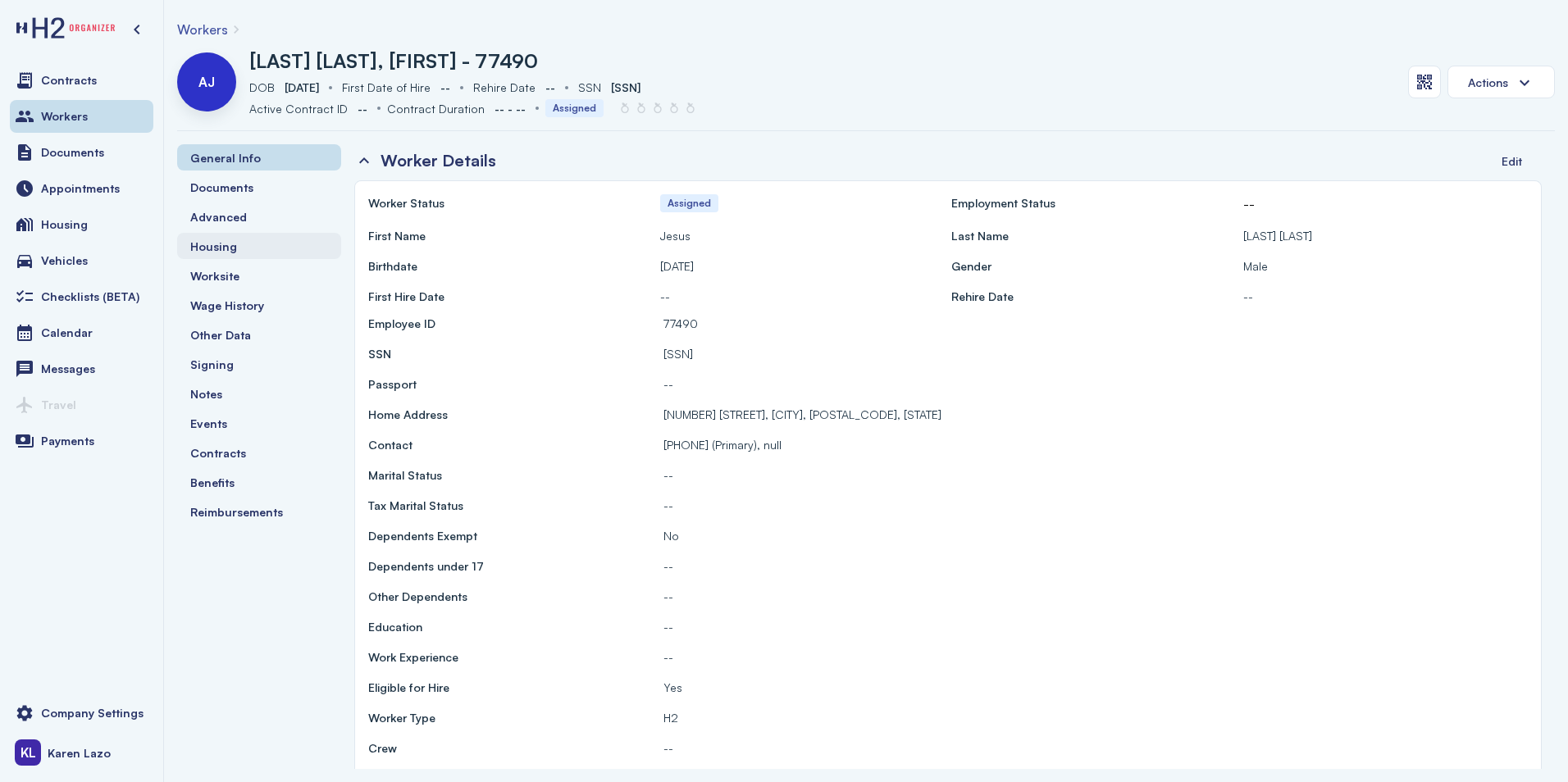 click on "Housing" at bounding box center [213, 246] 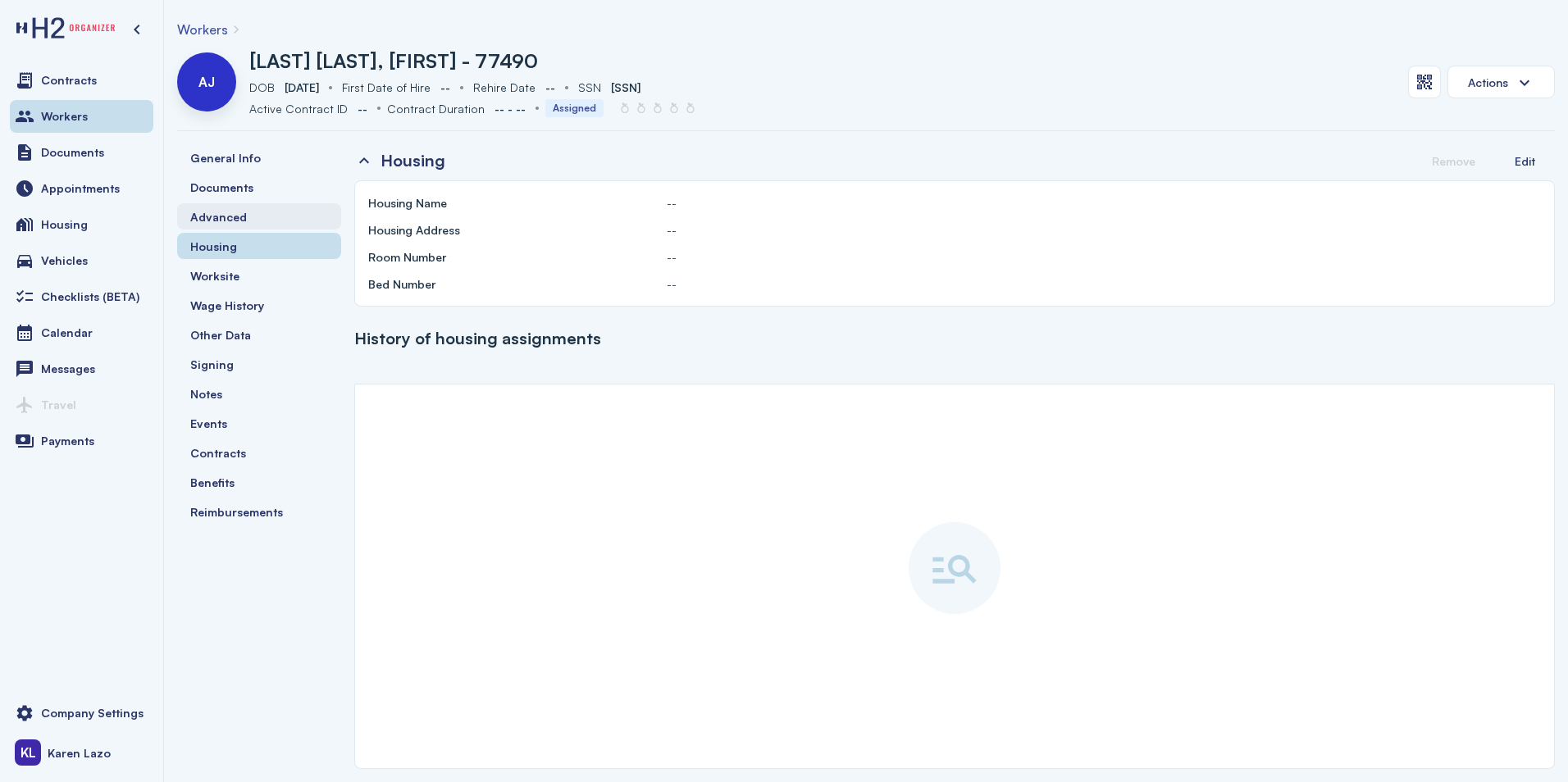 click on "Advanced" at bounding box center (259, 216) 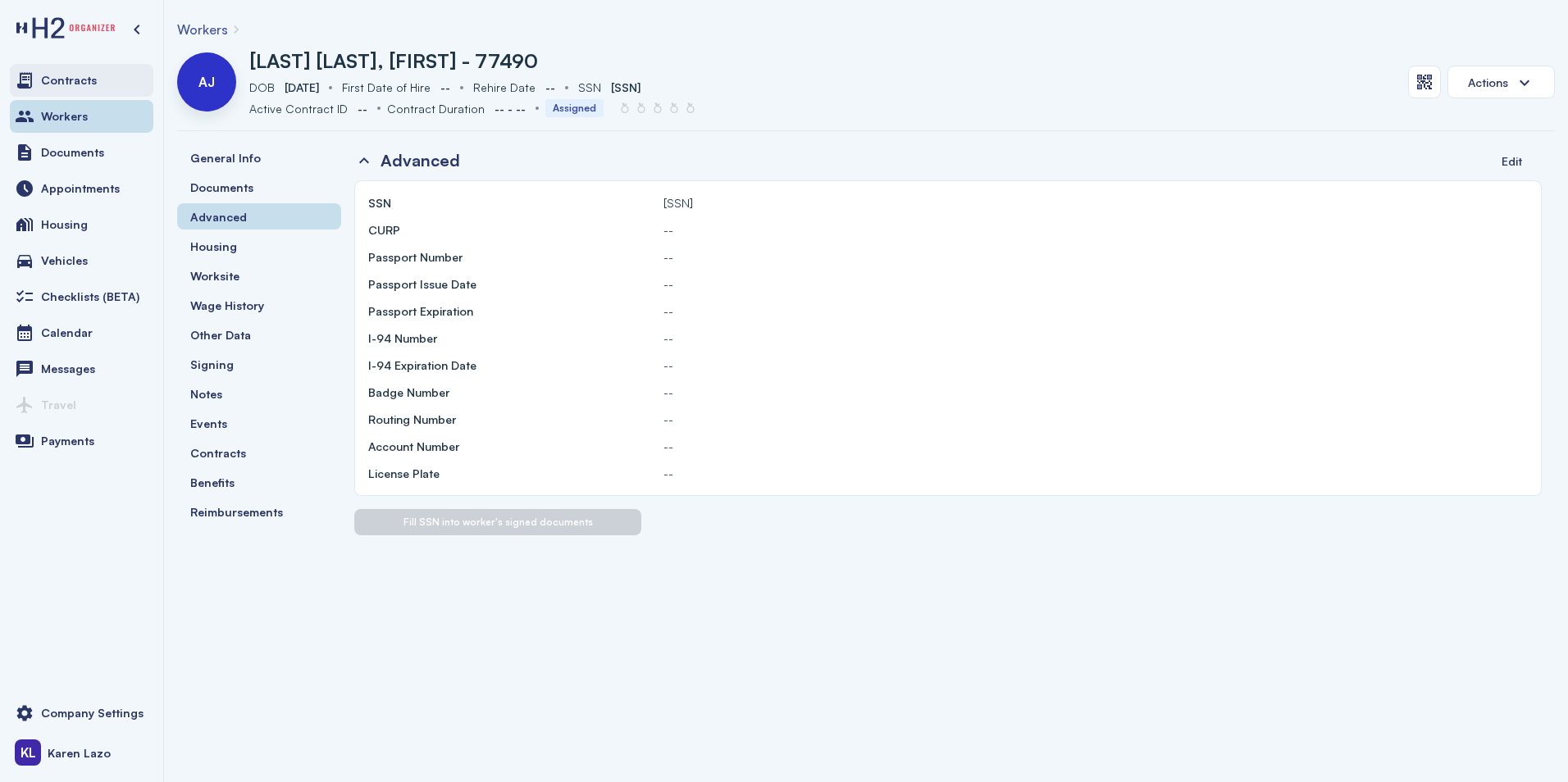 drag, startPoint x: 107, startPoint y: 115, endPoint x: 127, endPoint y: 94, distance: 29 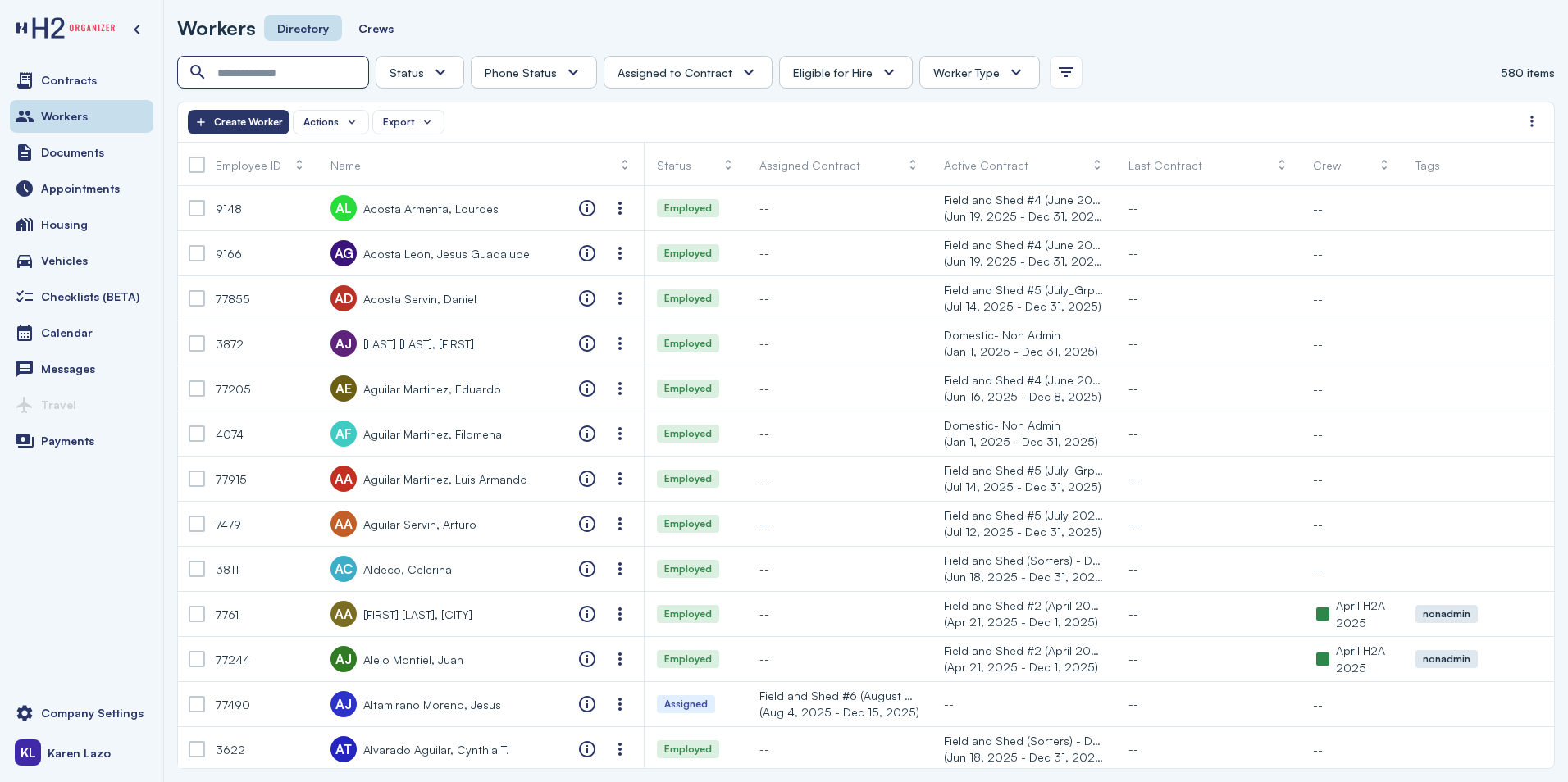 drag, startPoint x: 283, startPoint y: 64, endPoint x: 289, endPoint y: 43, distance: 21.84033 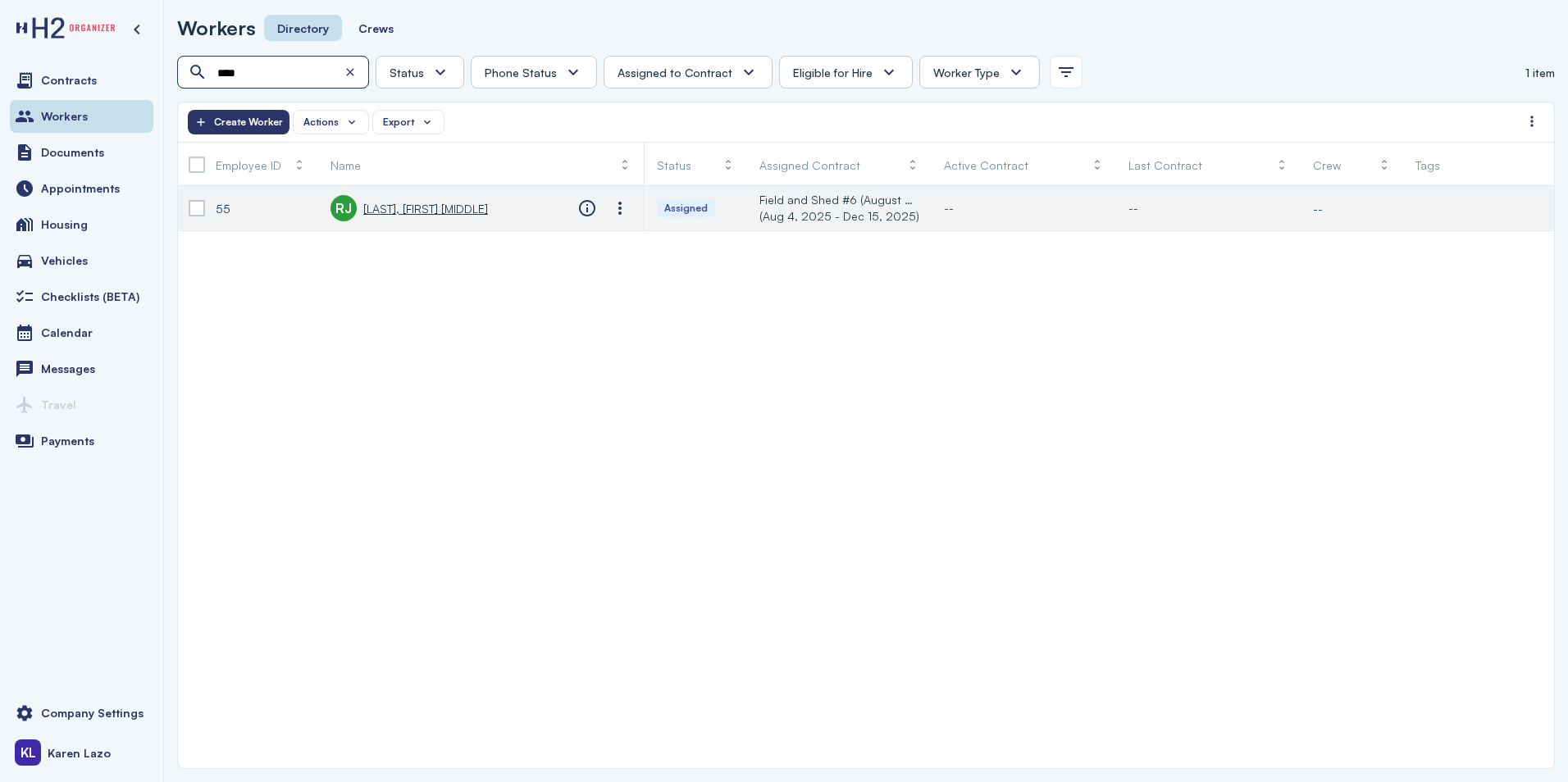 type on "****" 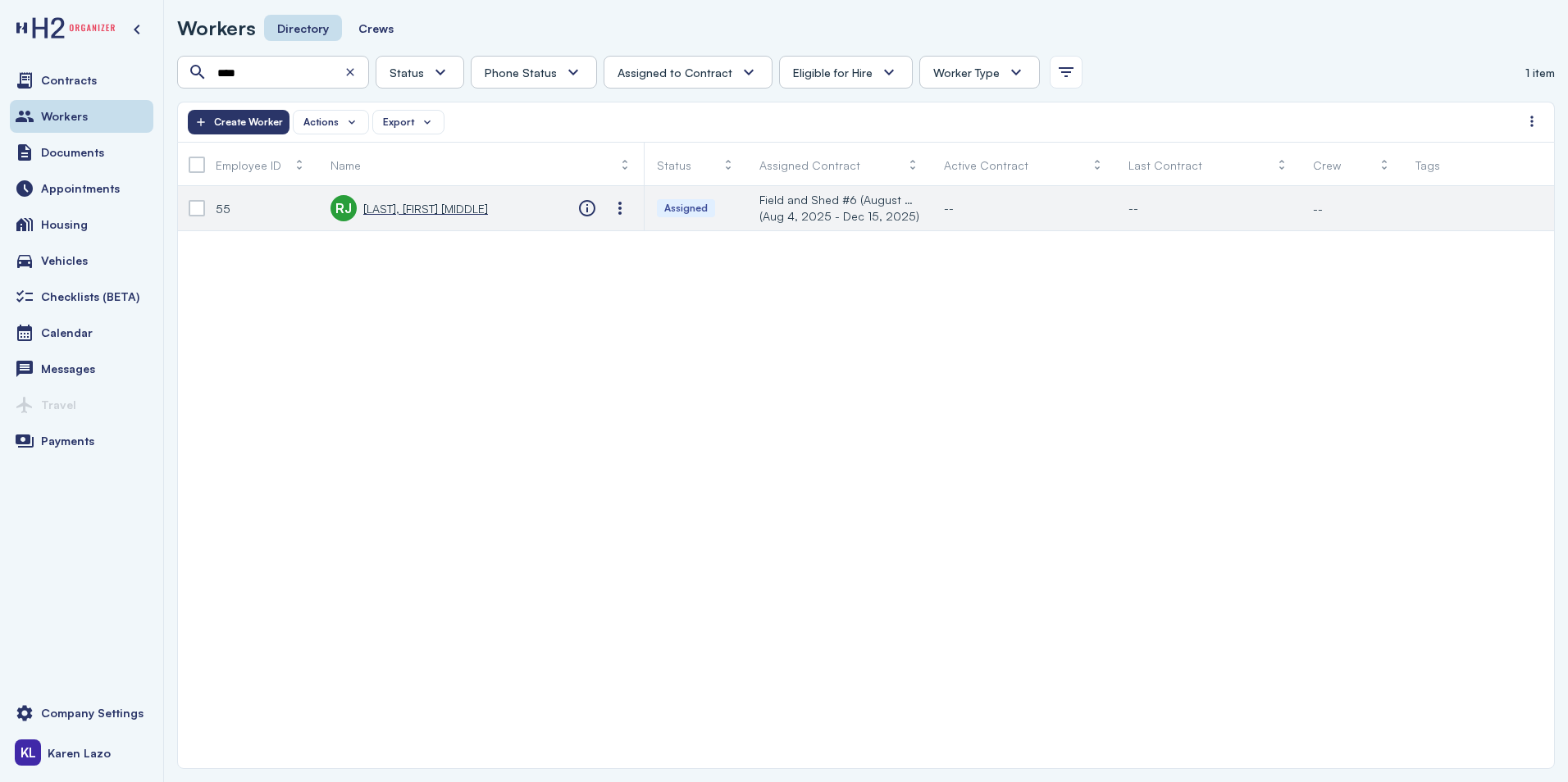 click on "[LAST], [FIRST] [MIDDLE]" at bounding box center [426, 208] 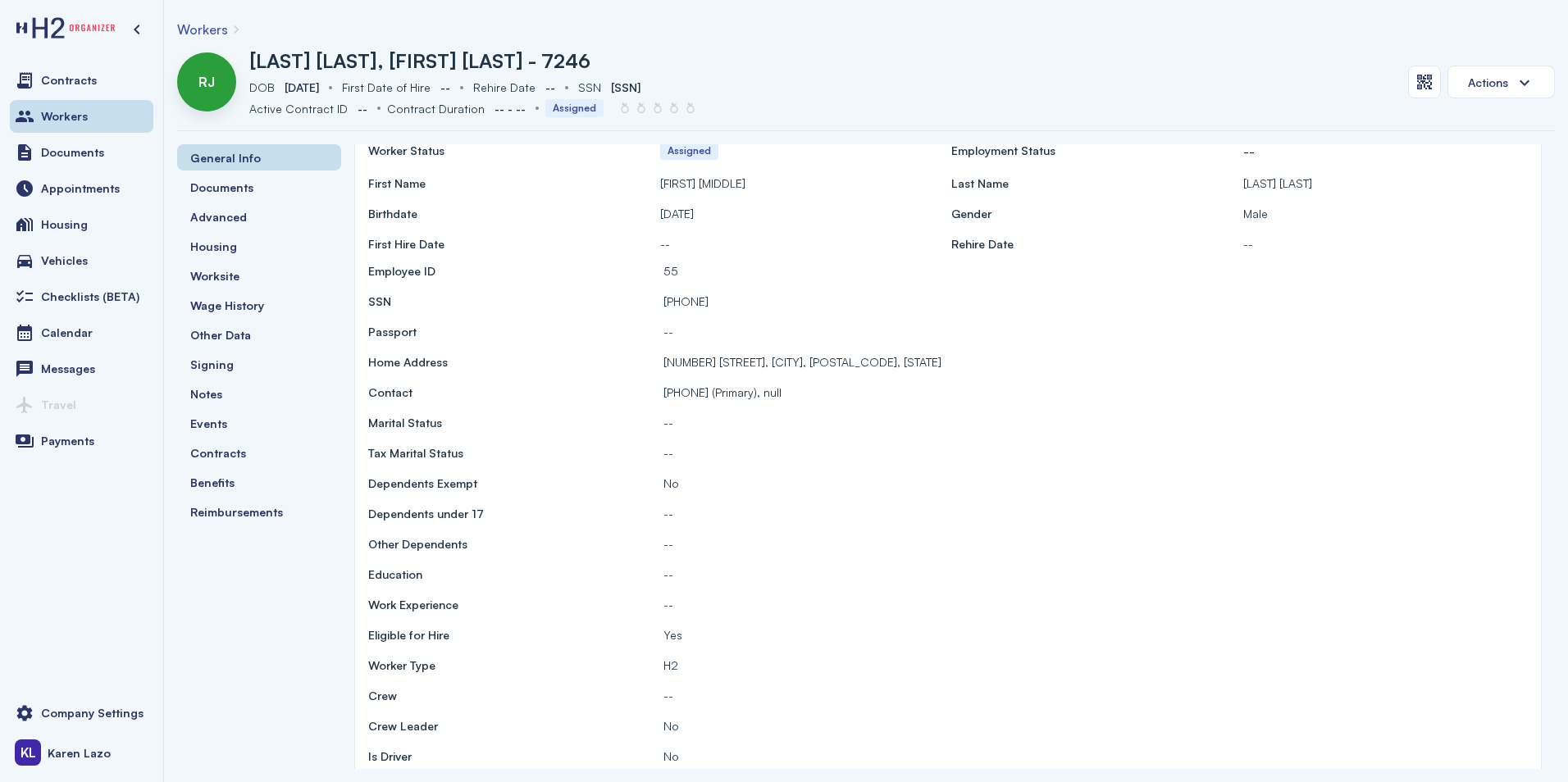 scroll, scrollTop: 328, scrollLeft: 0, axis: vertical 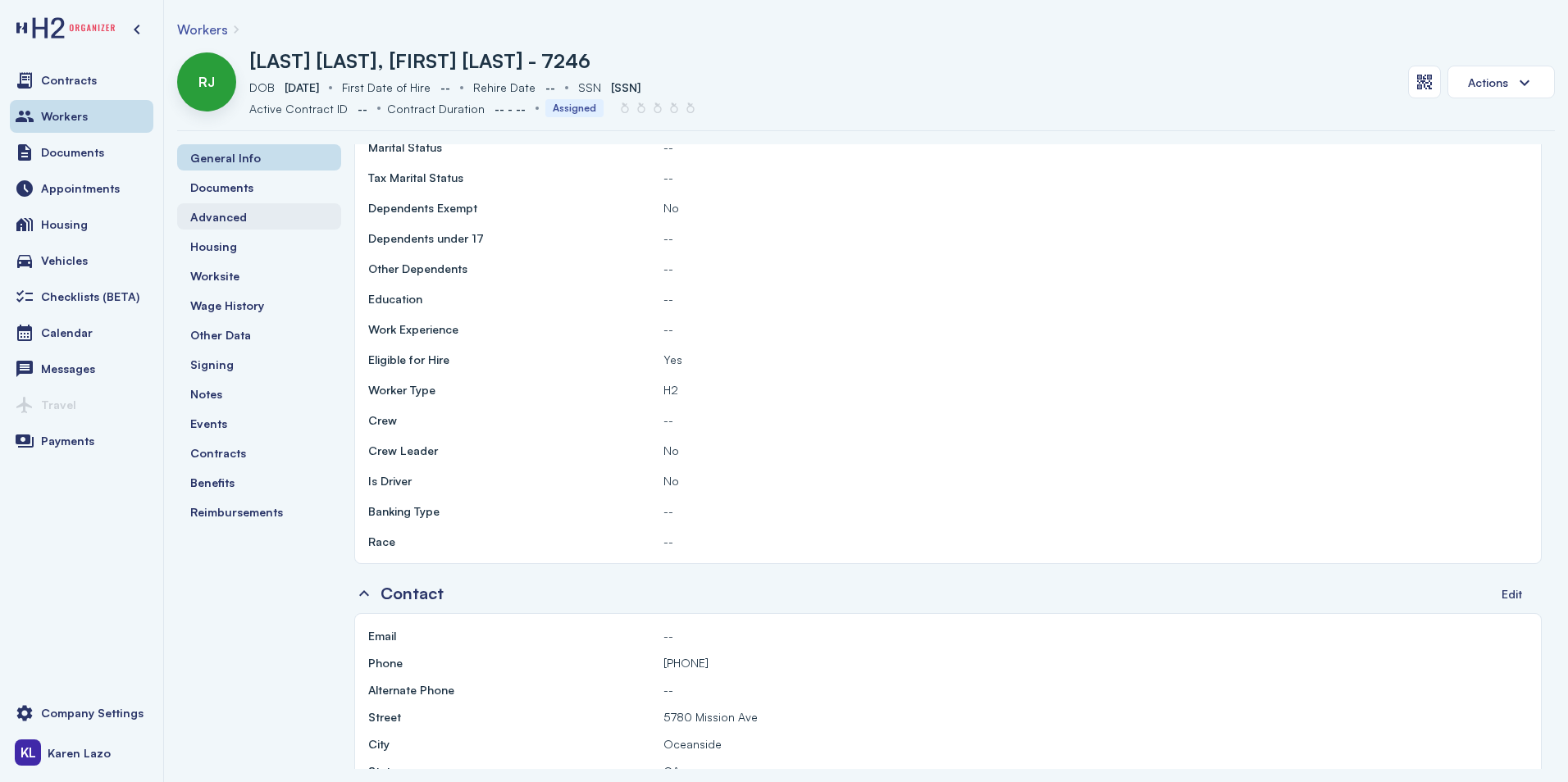 click on "Advanced" at bounding box center (259, 216) 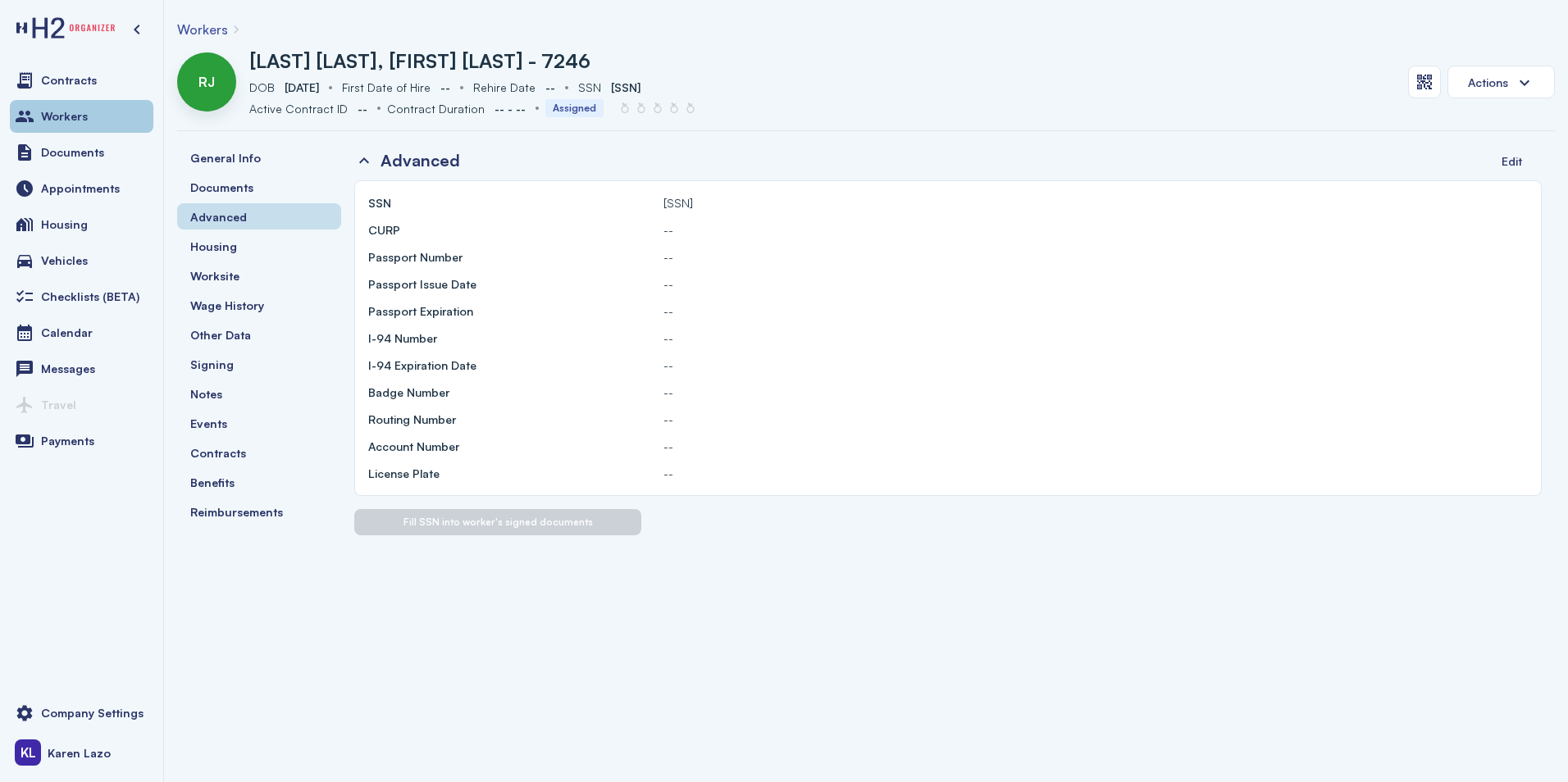 click on "Workers" at bounding box center [81, 116] 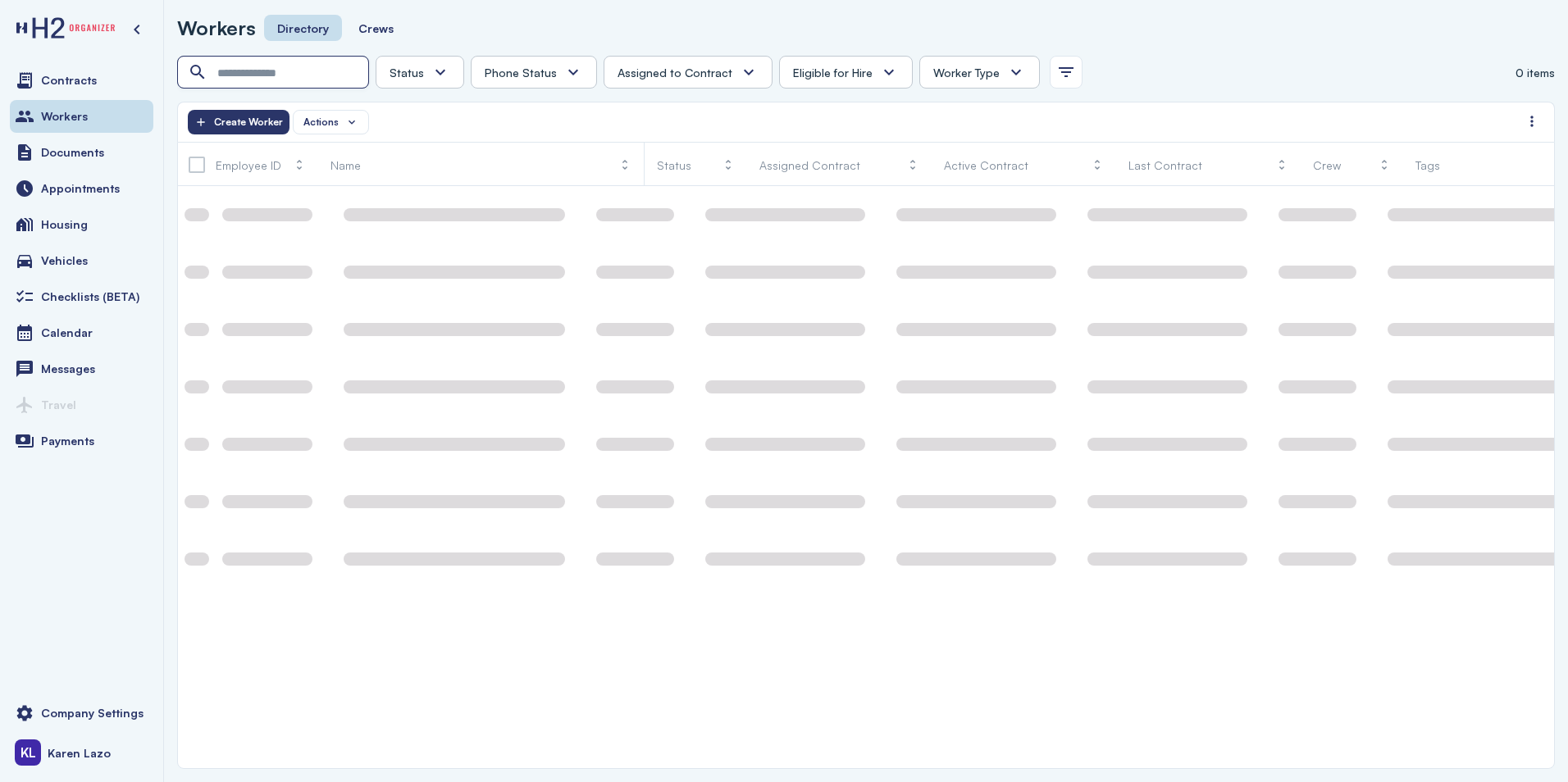 click at bounding box center [275, 73] 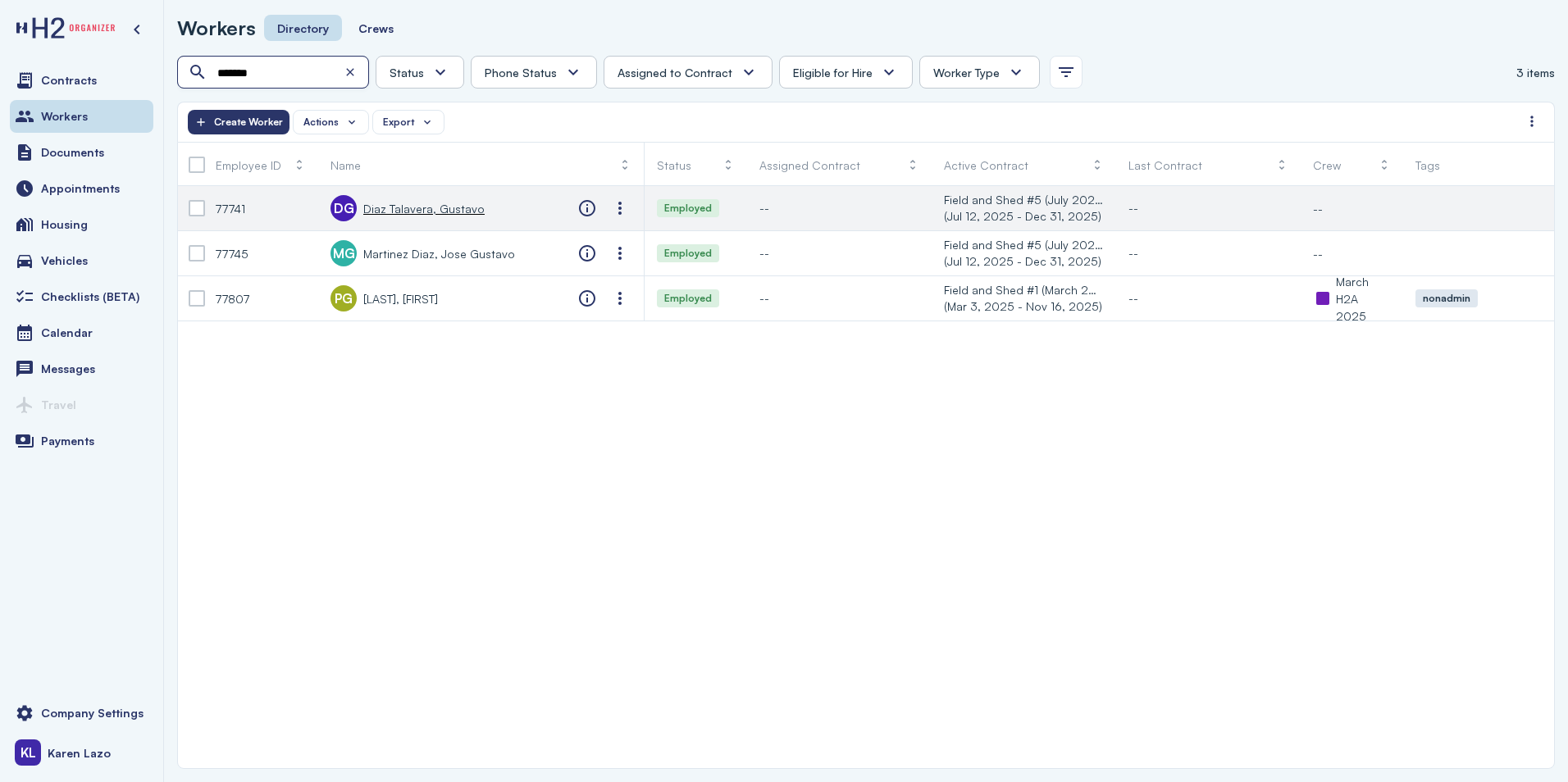 type on "*******" 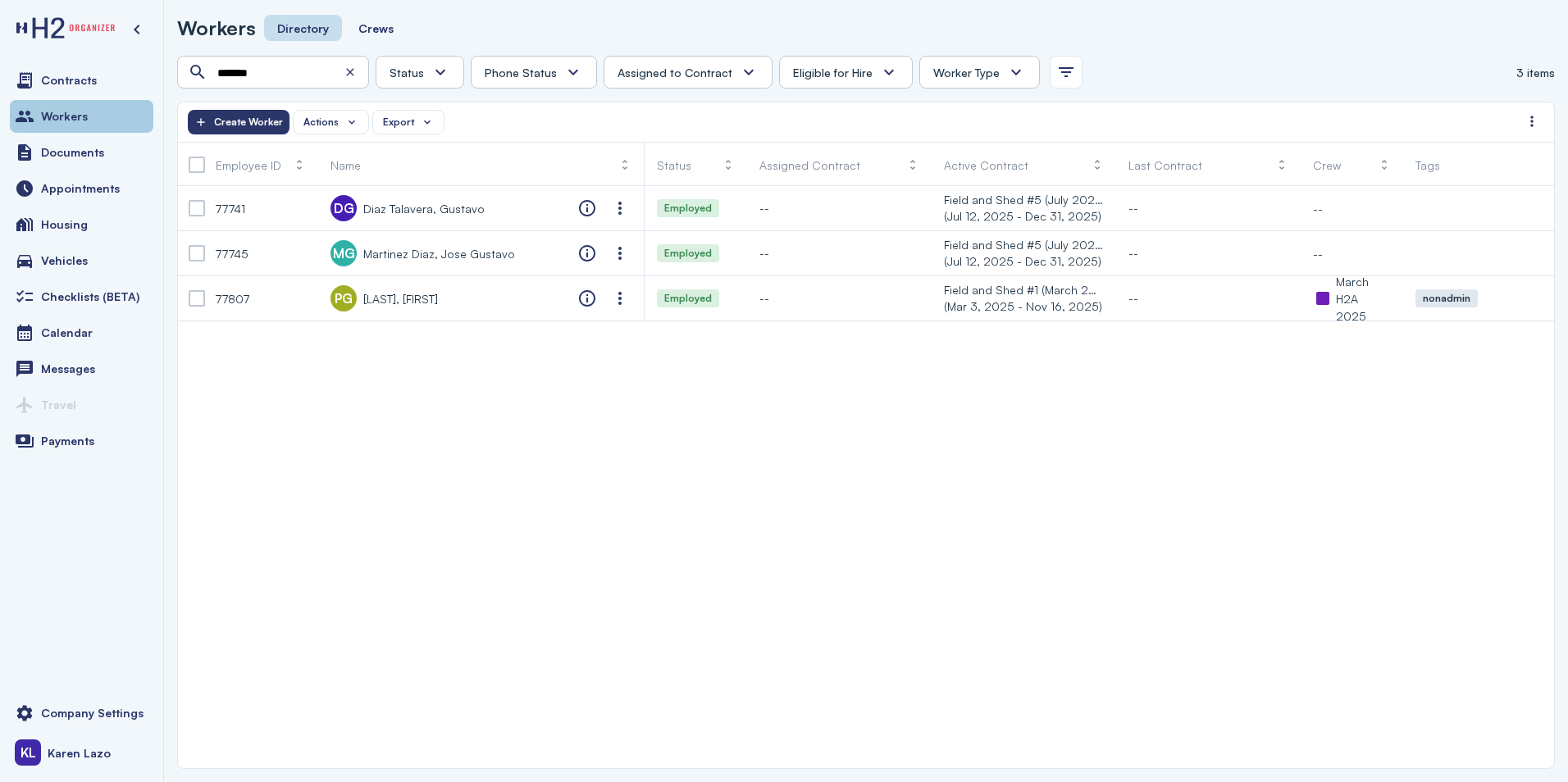 click on "Workers" at bounding box center (81, 116) 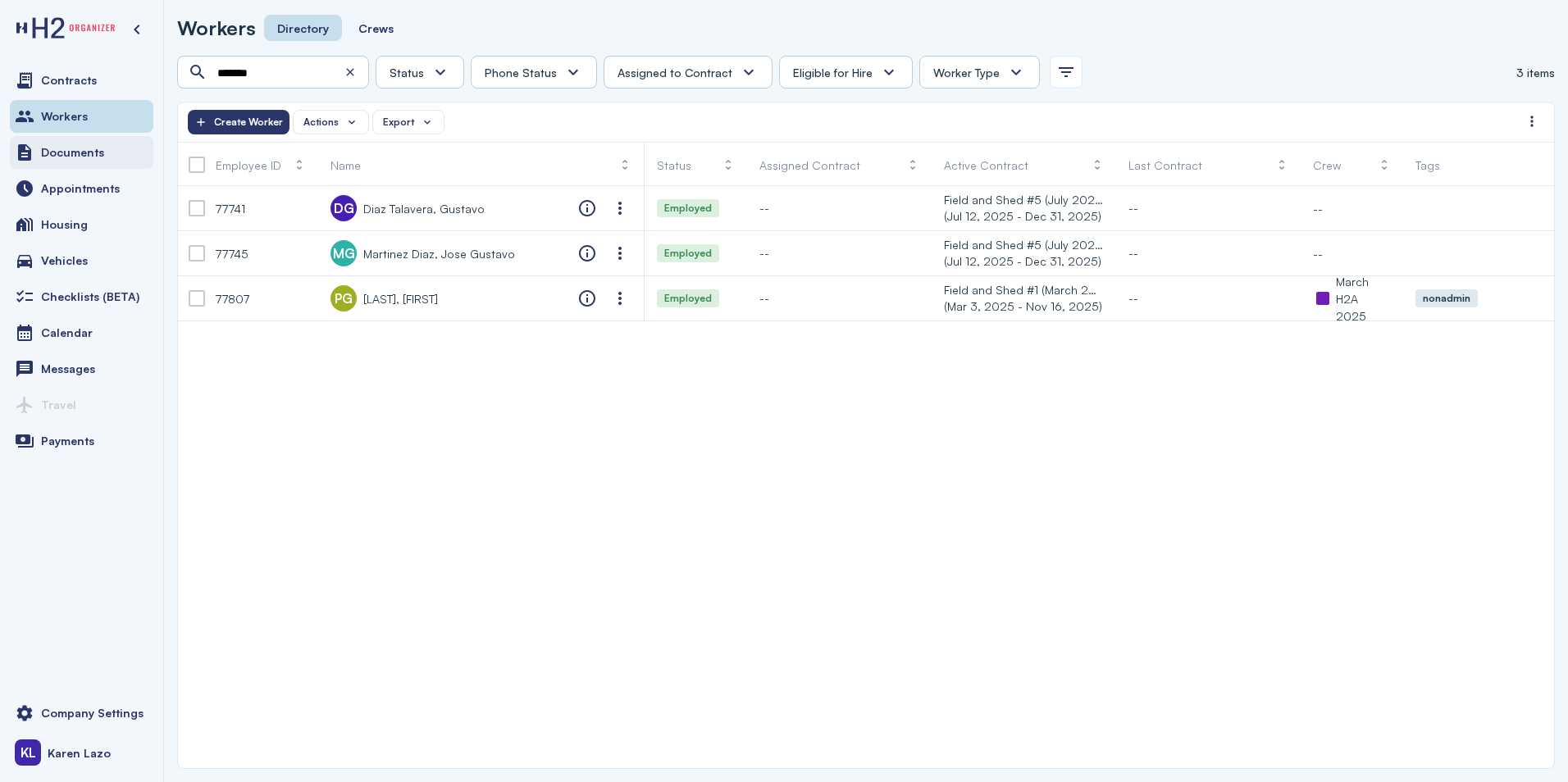 click on "Documents" at bounding box center [72, 152] 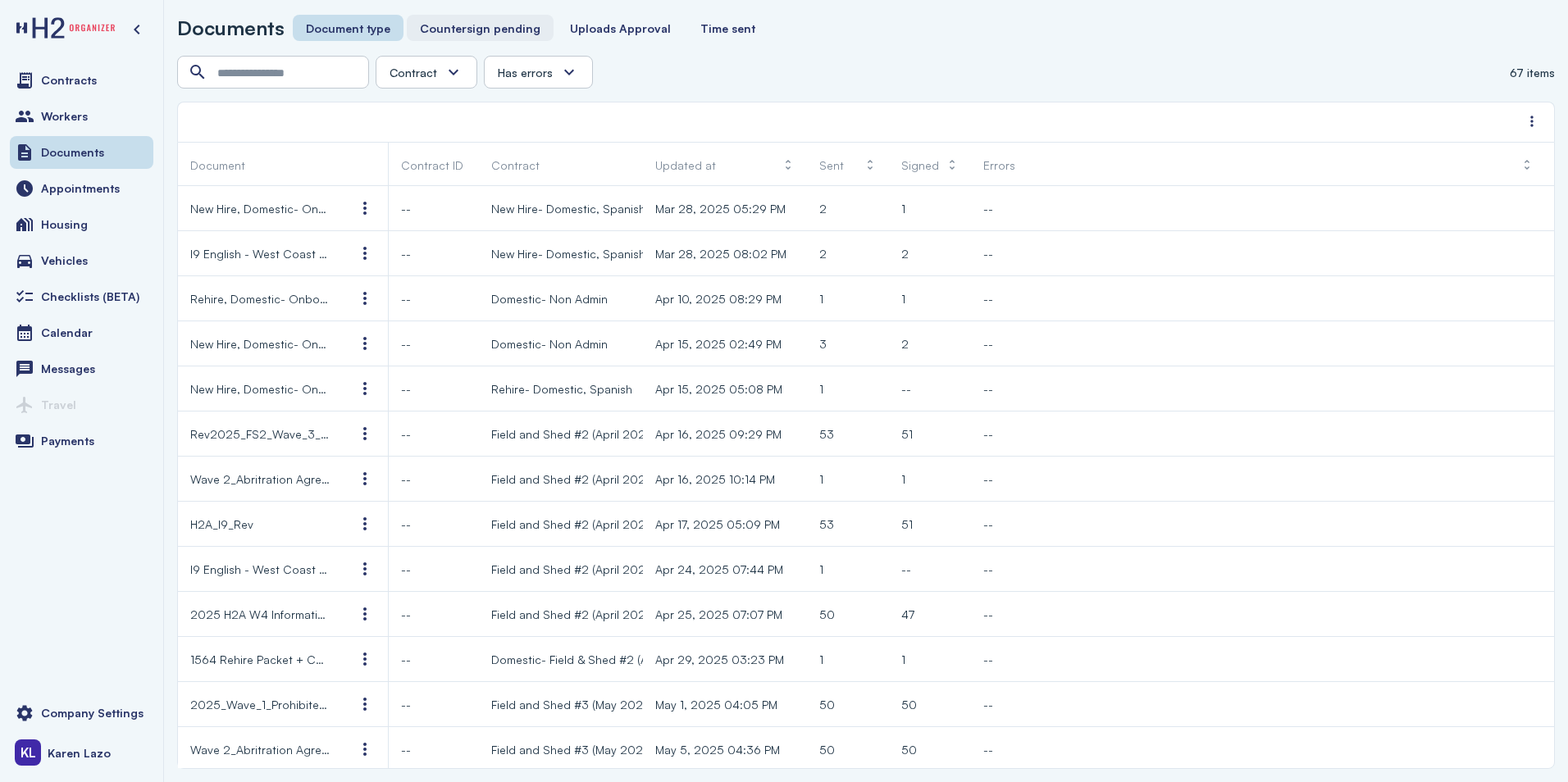 click on "Countersign pending" at bounding box center (480, 28) 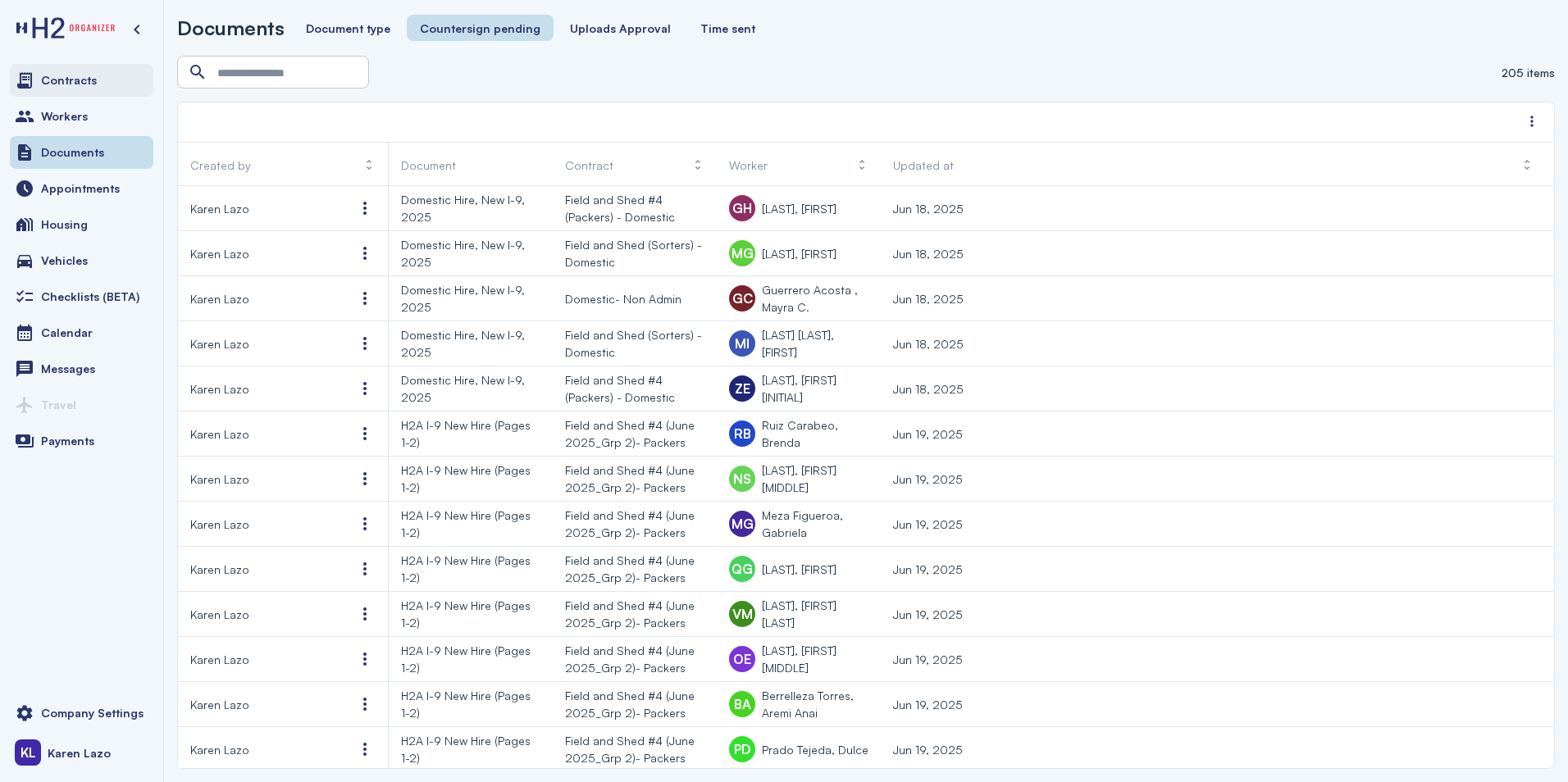 click on "Contracts" at bounding box center [69, 80] 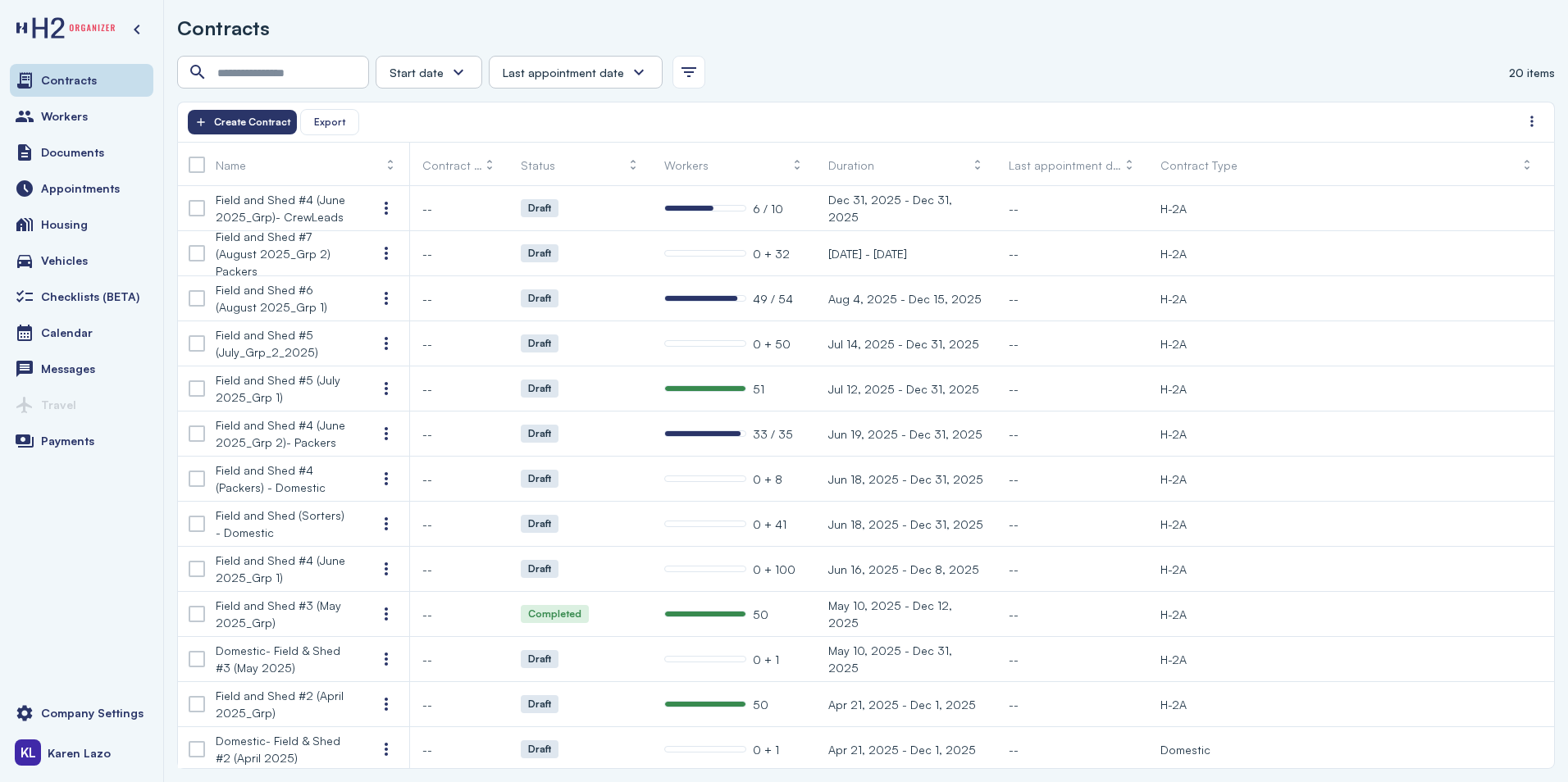 click on "Contracts         Workers         Documents         Appointments         Housing         Vehicles         Checklists (BETA)         Calendar         Messages         Travel         Payments             Company Settings       KL   [FIRST] [LAST]           Contracts                         Start date         Last appointment date                 20 items         Export               Create Contract                       Name       Contract ID     Status     Workers     Duration     Last appointment date     Contract Type                   Field and Shed #4 (June 2025_Grp)- CrewLeads           -- Draft         6 / 10 Dec 31, 2025 - Dec 31, 2025 -- H-2A             Field and Shed #7 (August 2025_Grp 2) Packers           -- Draft         0 + 32 Aug 11, 2025 - Dec 15, 2025 -- H-2A             Field and Shed #6 (August 2025_Grp 1)           -- Draft         49 / 54 Aug 4, 2025 - Dec 15, 2025 -- H-2A             Field and Shed #5 (July_Grp_2_2025)           -- Draft         0 + 50" at bounding box center (784, 391) 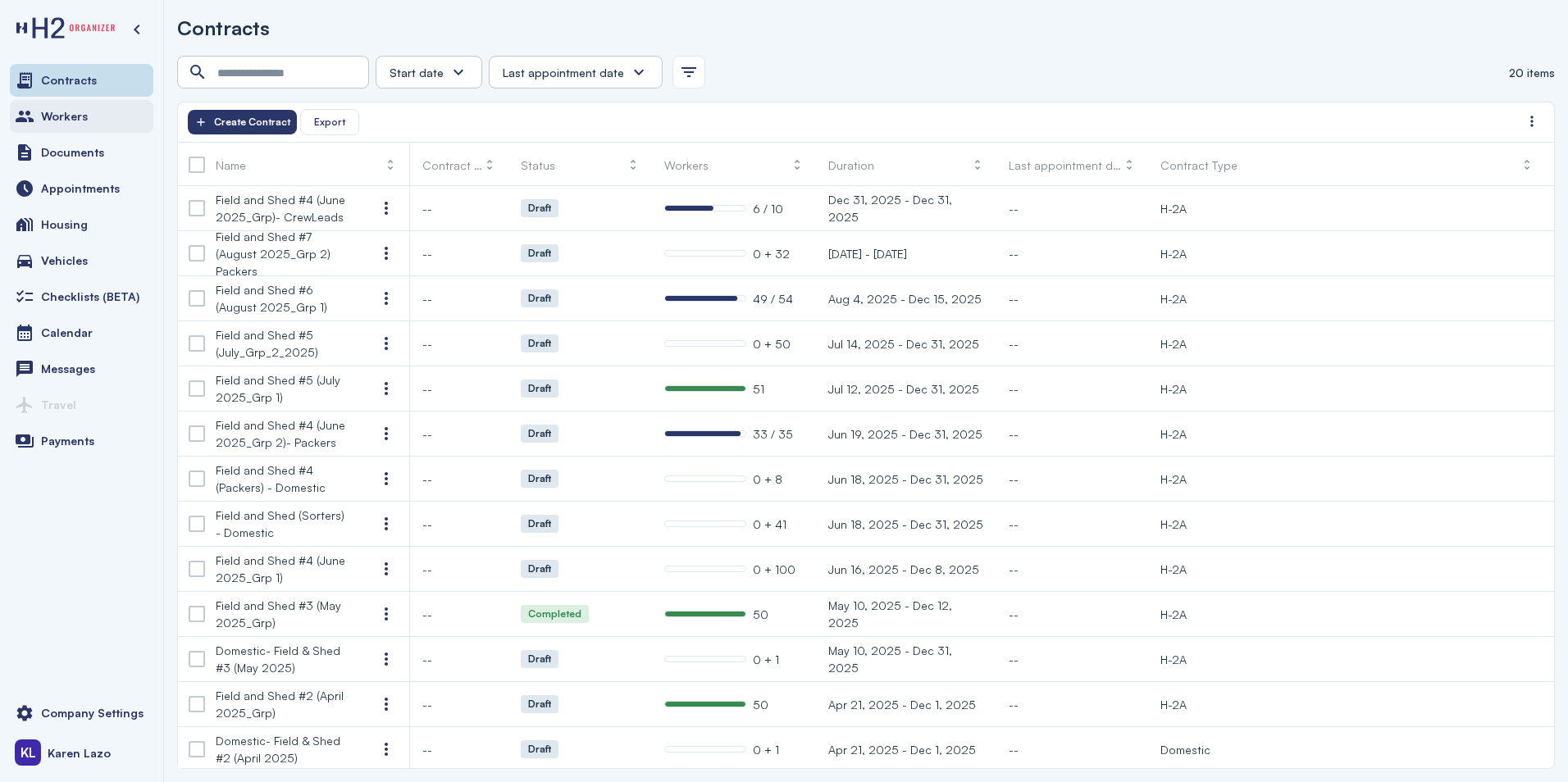 click at bounding box center [25, 116] 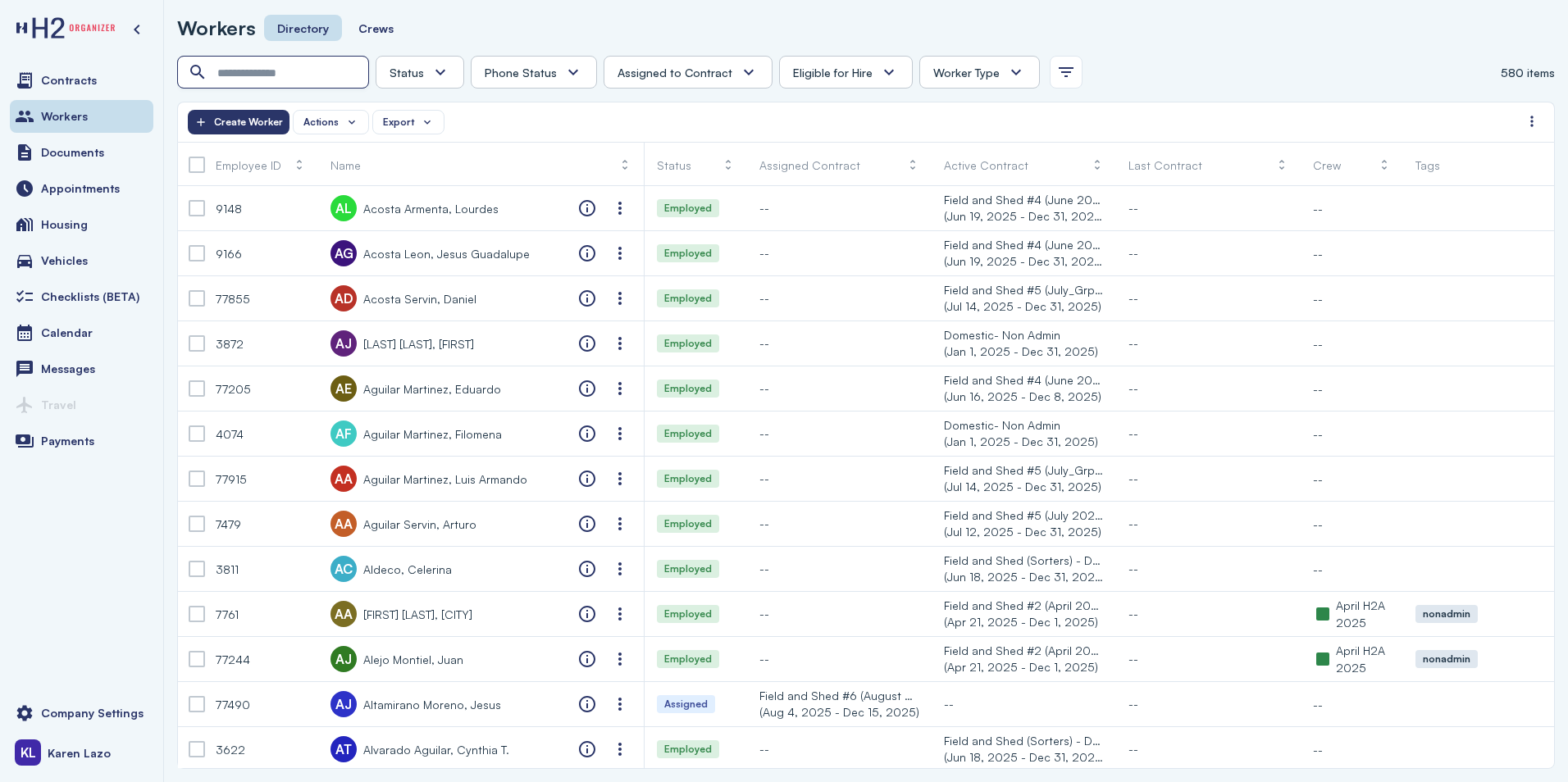 click at bounding box center (275, 73) 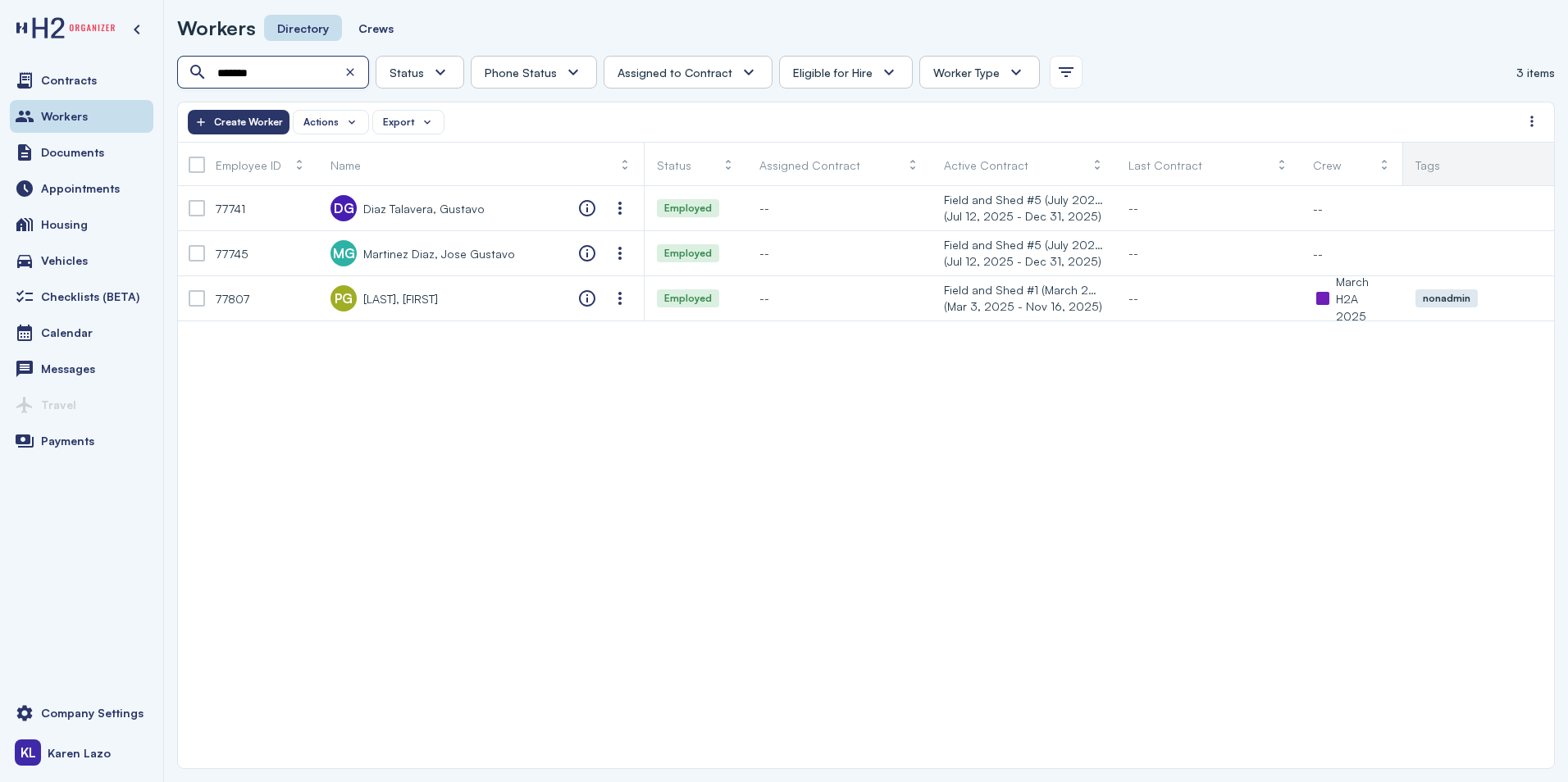 type on "*******" 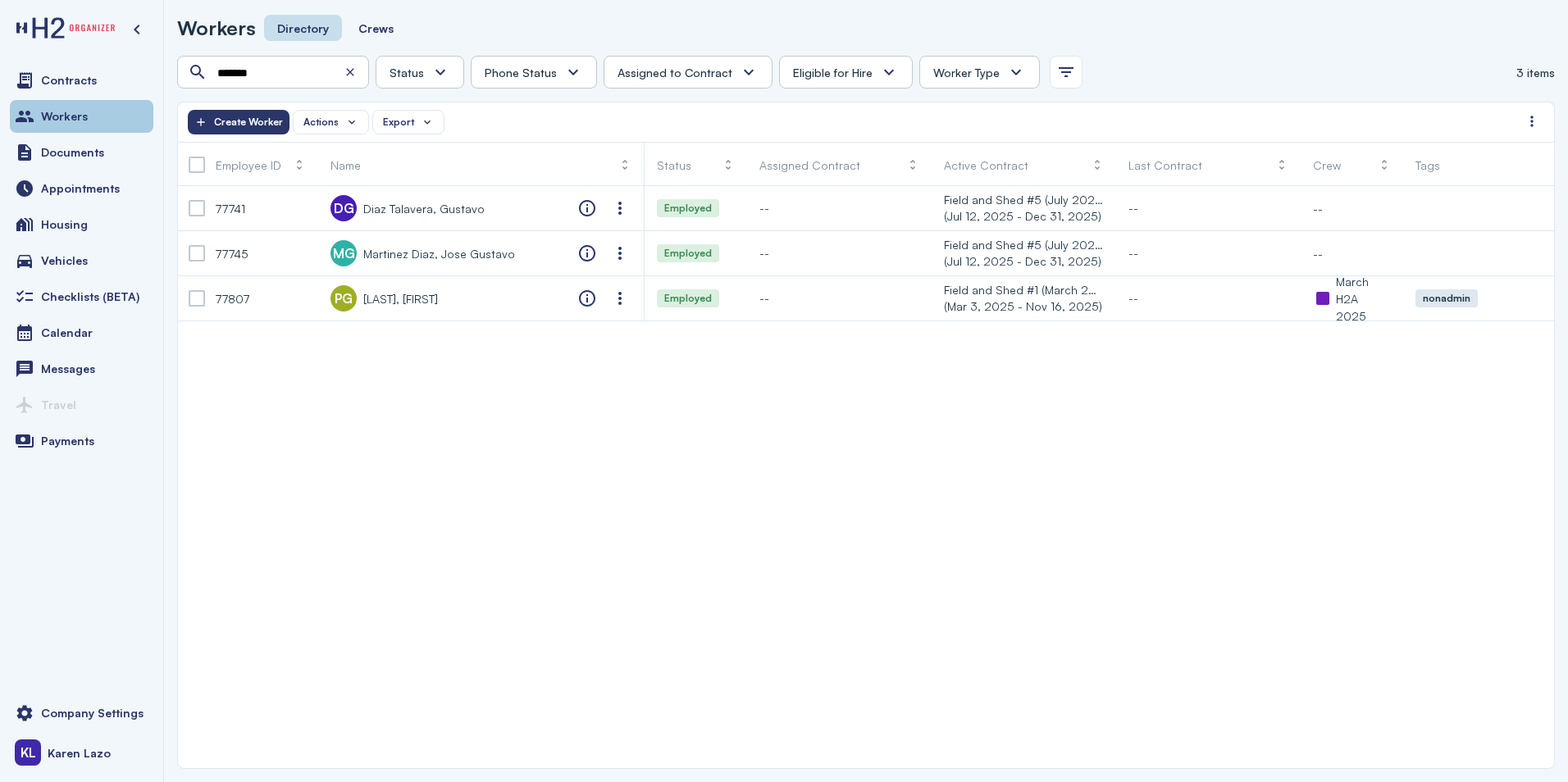 click on "Workers" at bounding box center (64, 116) 